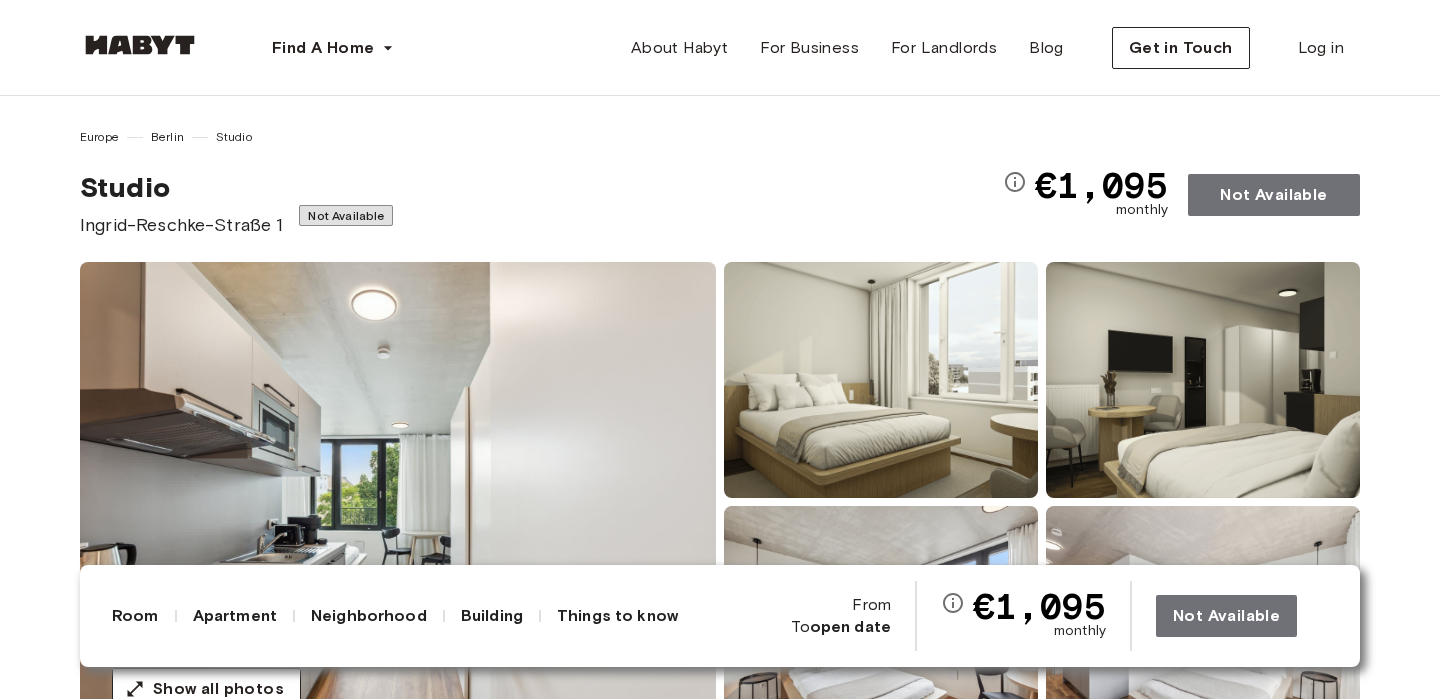 scroll, scrollTop: 0, scrollLeft: 0, axis: both 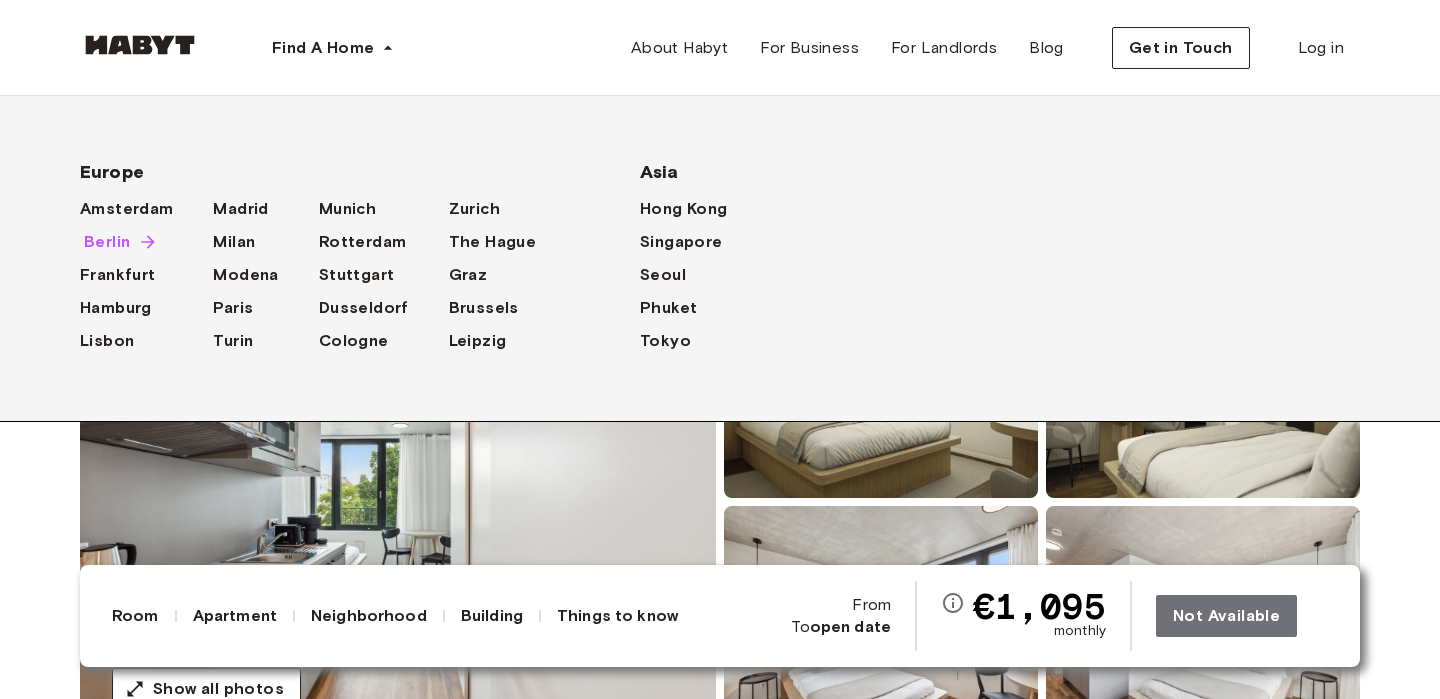 click on "Berlin" at bounding box center (107, 242) 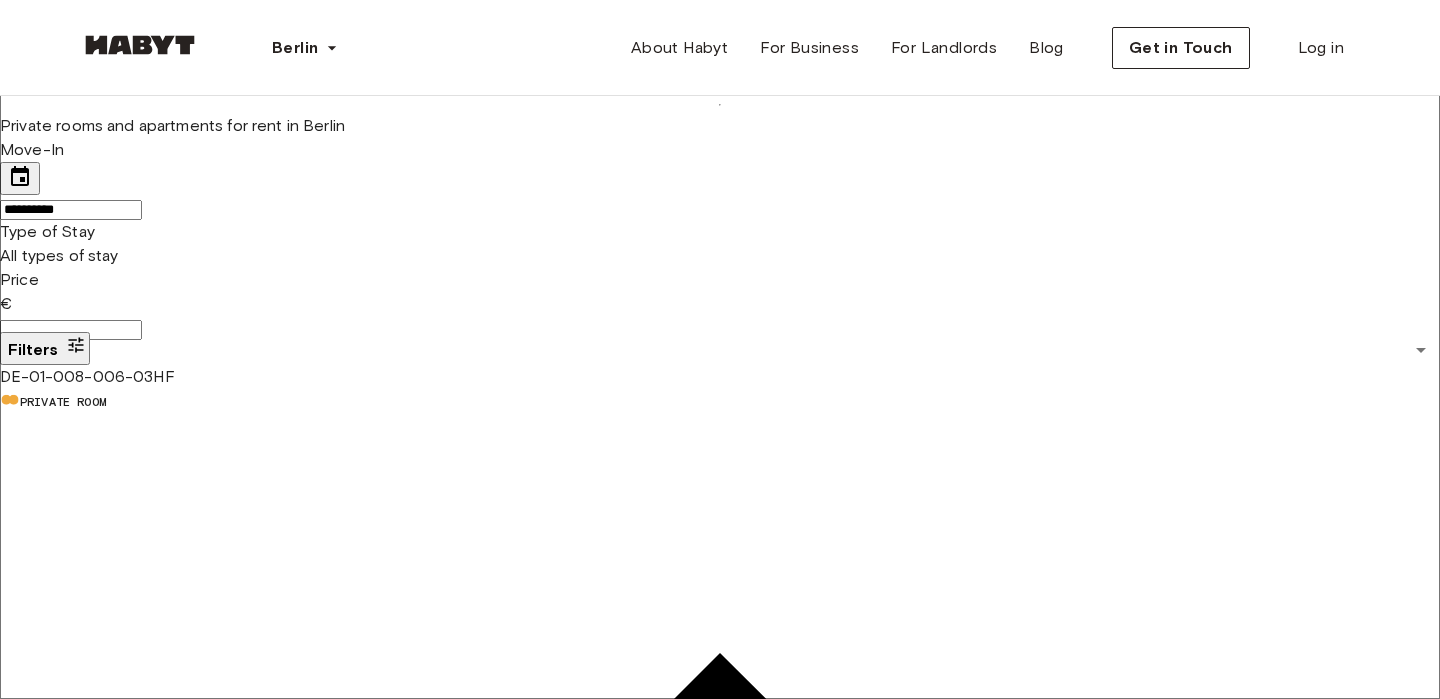 click on "Filters" at bounding box center [33, 349] 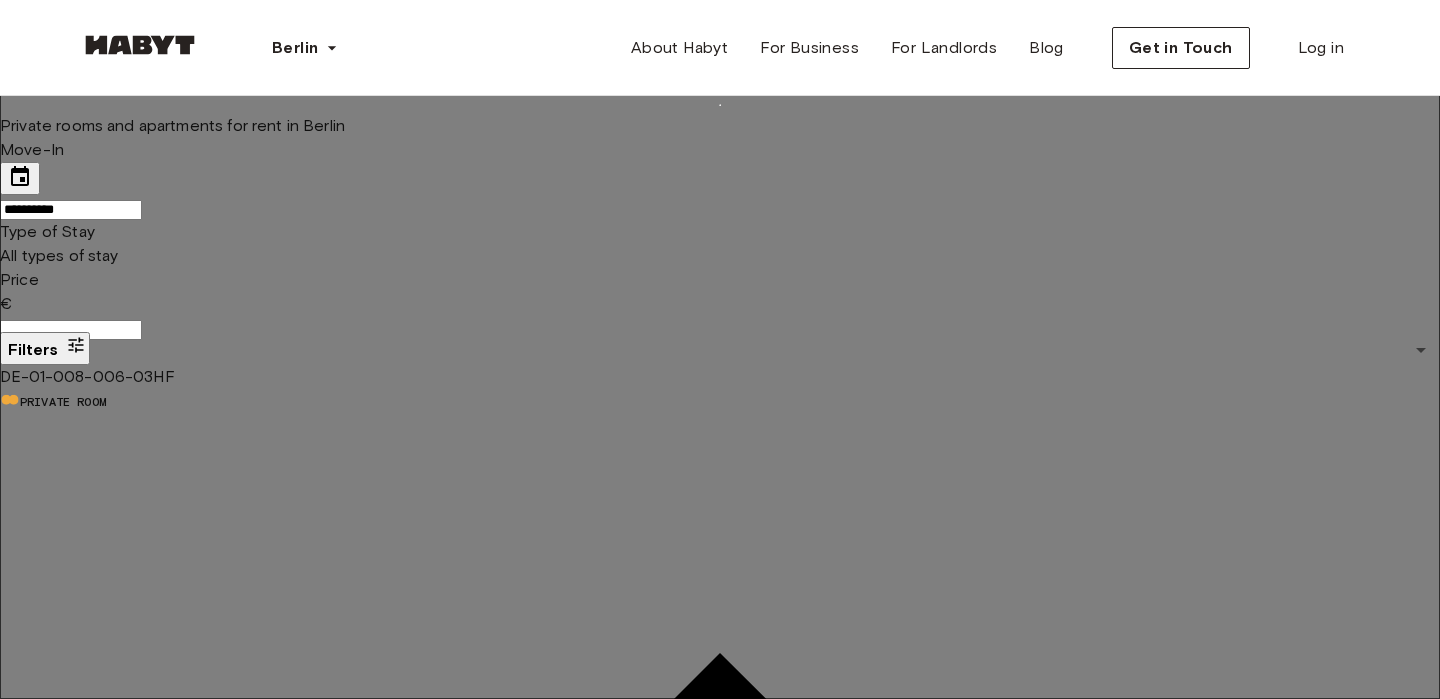 scroll, scrollTop: 455, scrollLeft: 0, axis: vertical 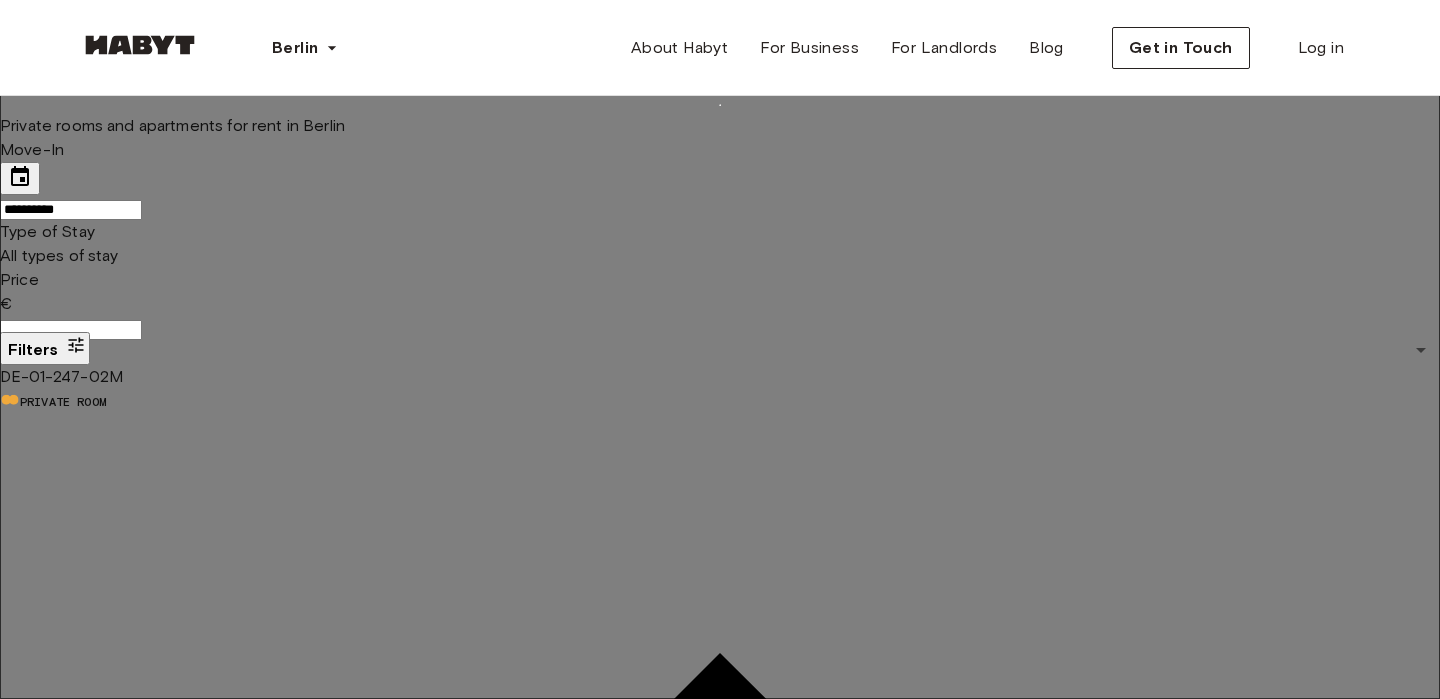 click on "3" at bounding box center (4, 68213) 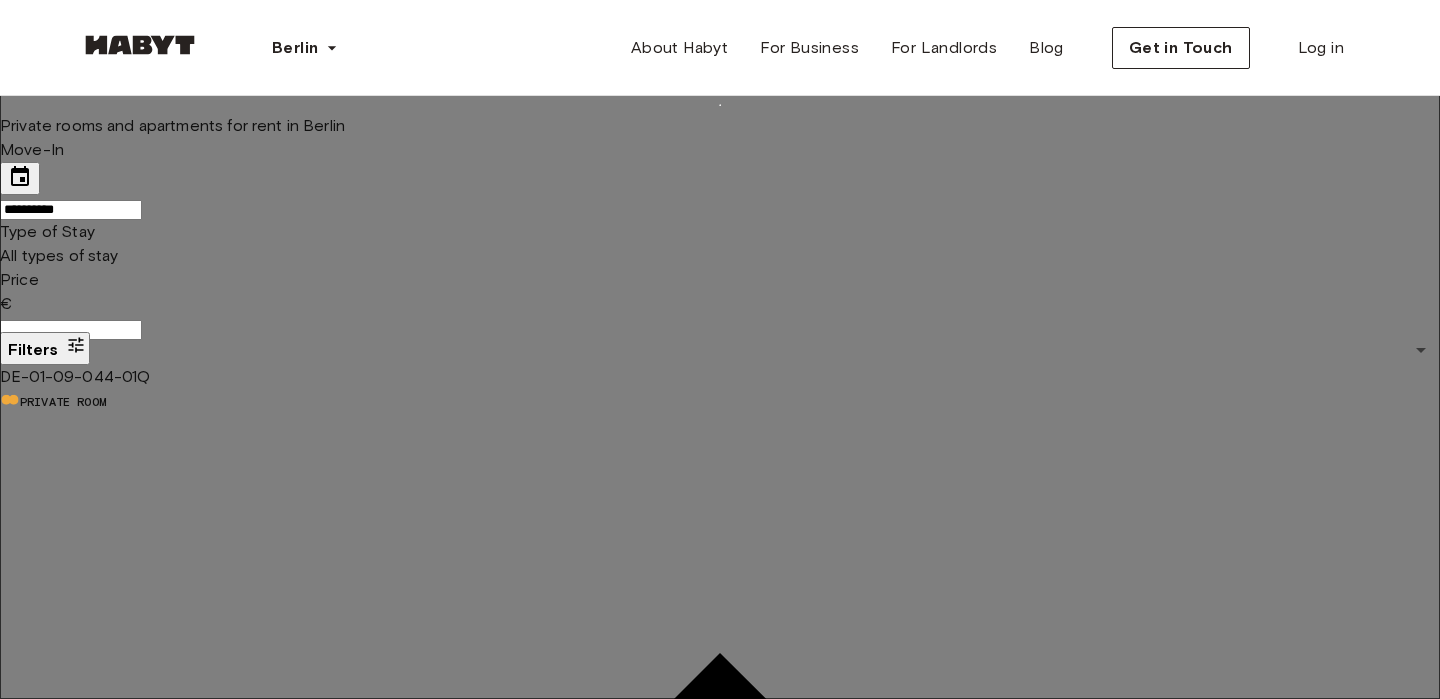 type on "**" 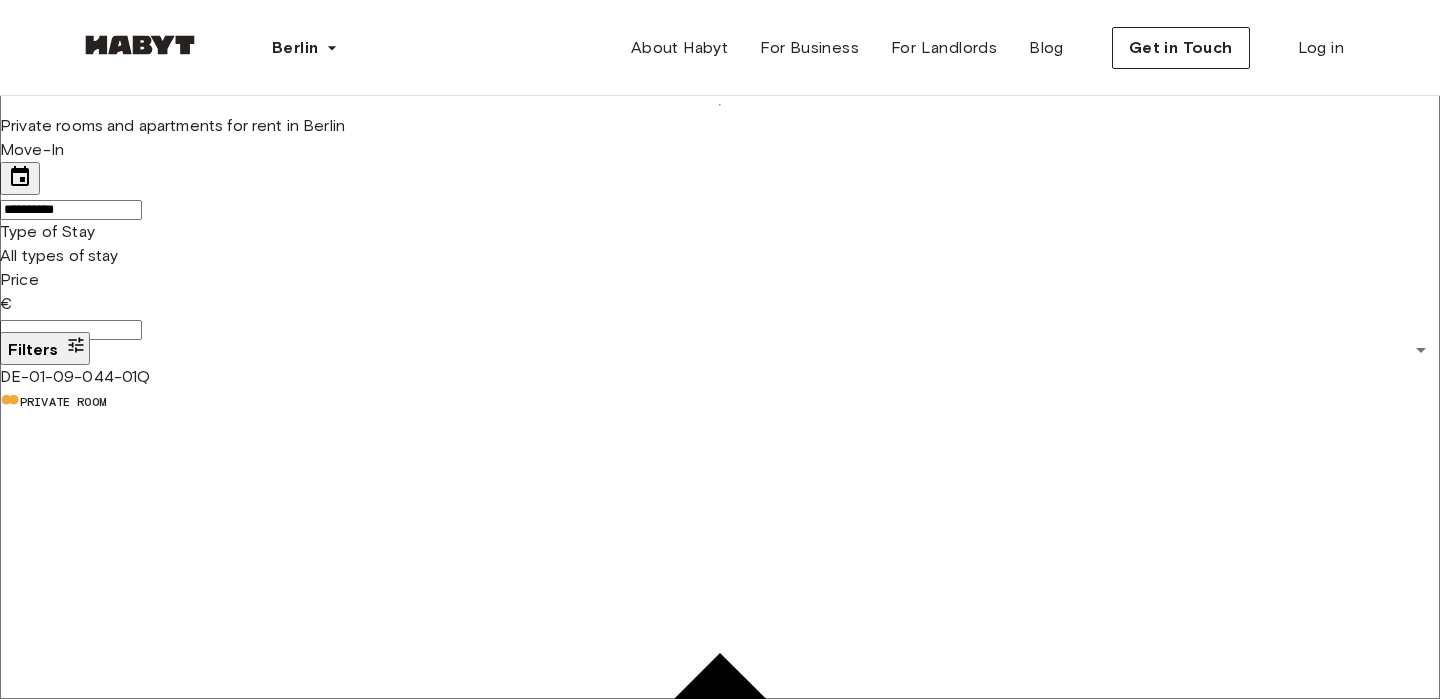 scroll, scrollTop: 917, scrollLeft: 0, axis: vertical 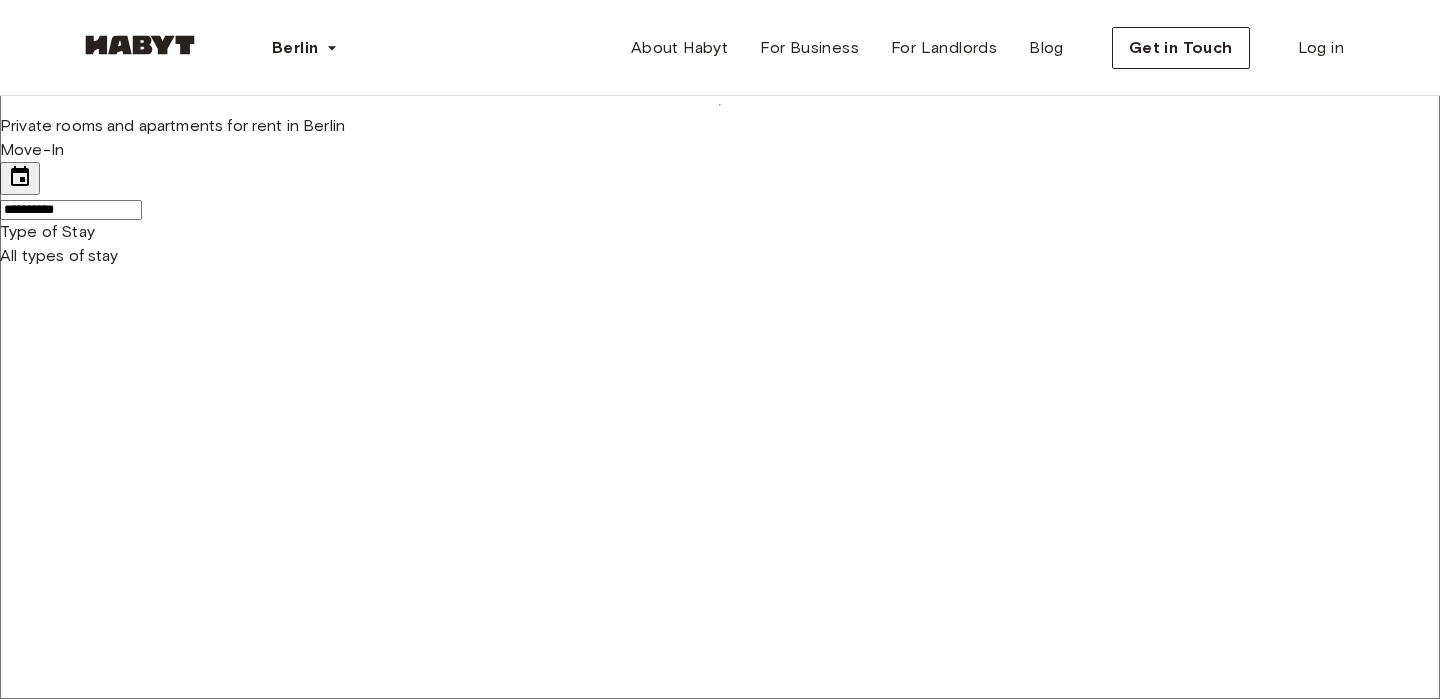 click on "Private Room" at bounding box center (740, 69522) 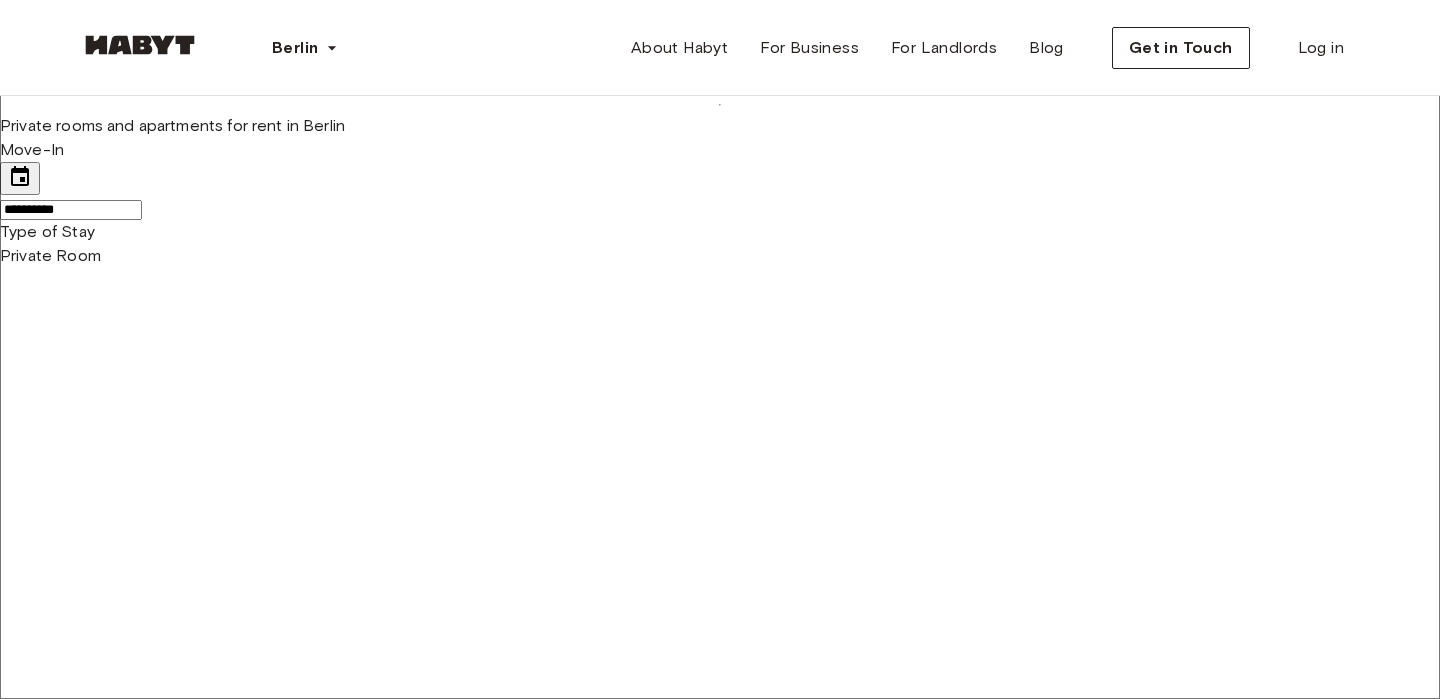 click at bounding box center (720, 69423) 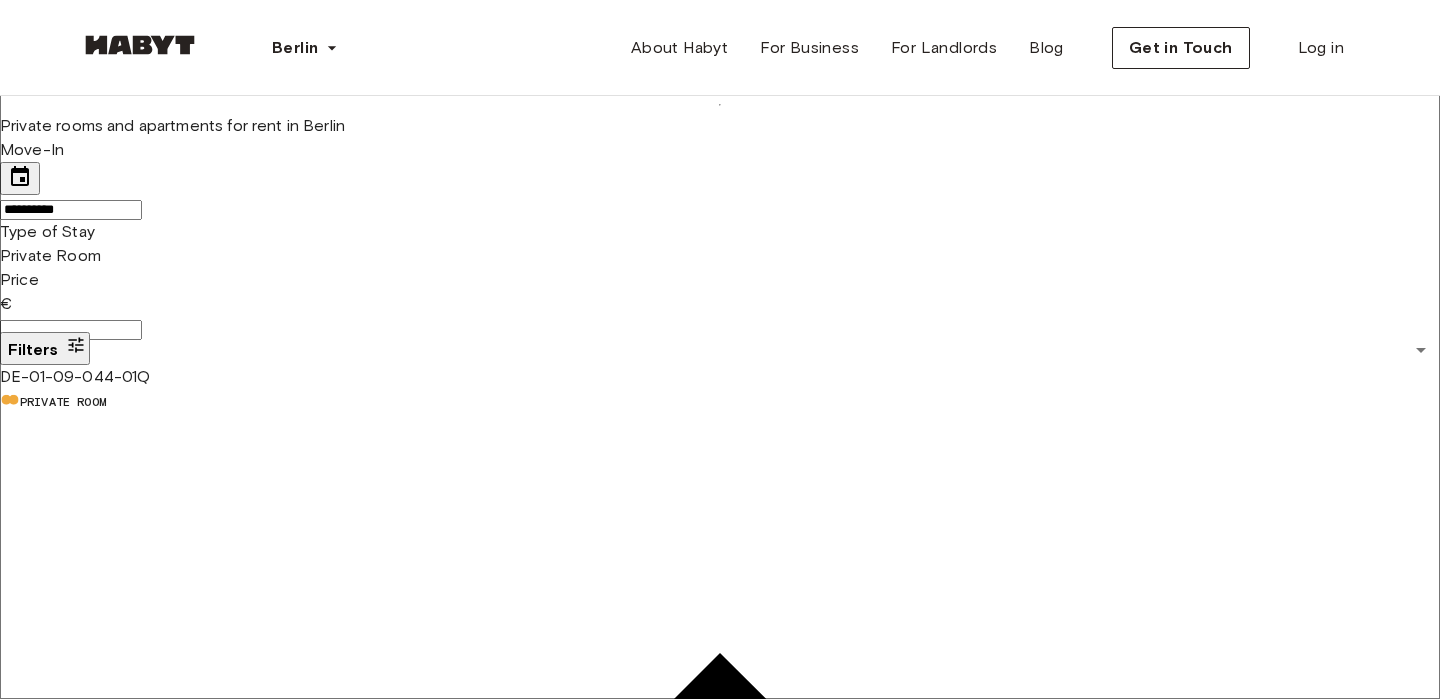 click at bounding box center (1415, 63531) 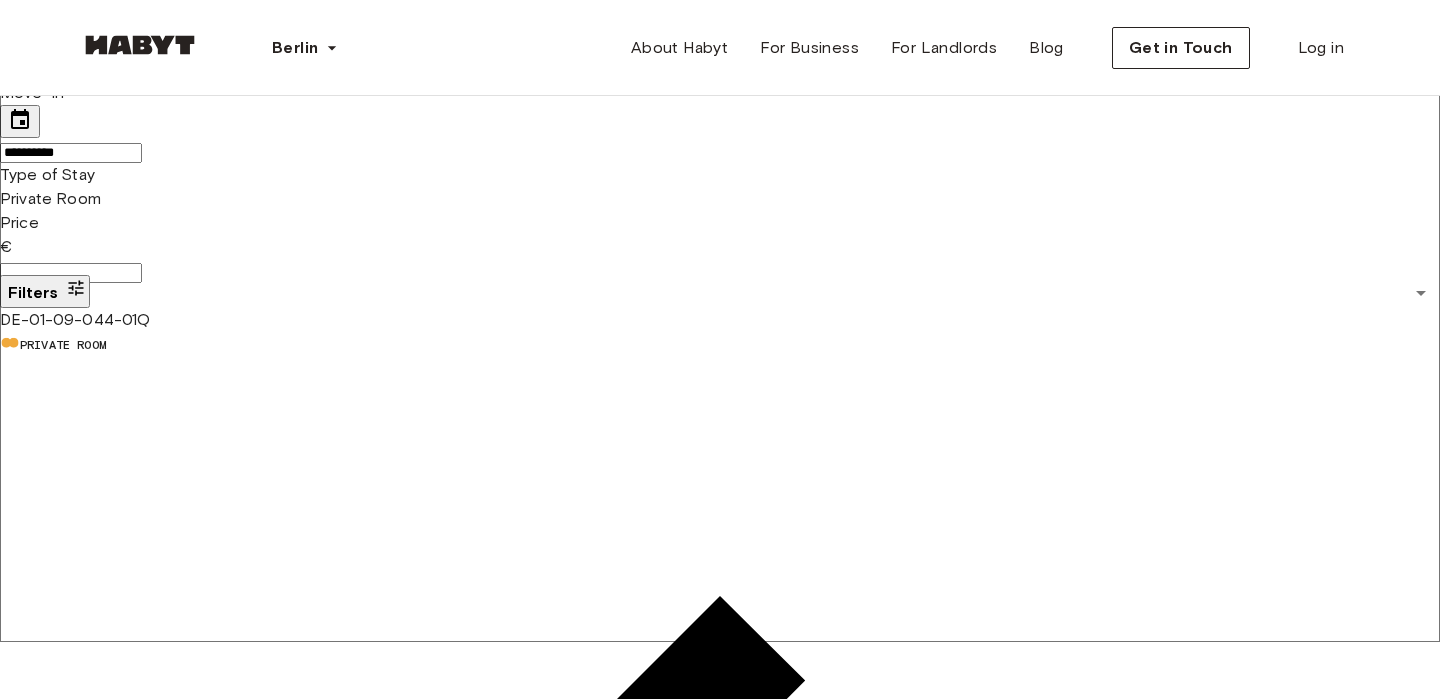 scroll, scrollTop: 55, scrollLeft: 0, axis: vertical 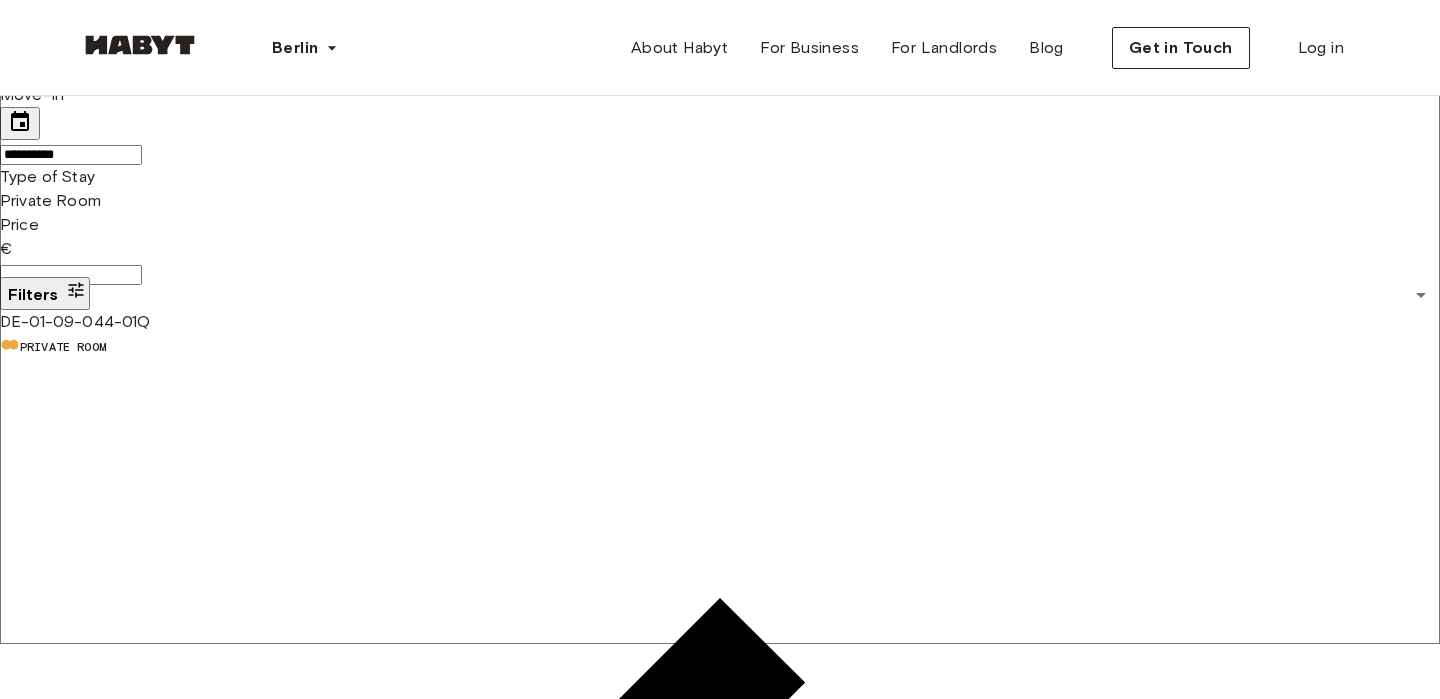 click on "1 listing" at bounding box center [300, 63646] 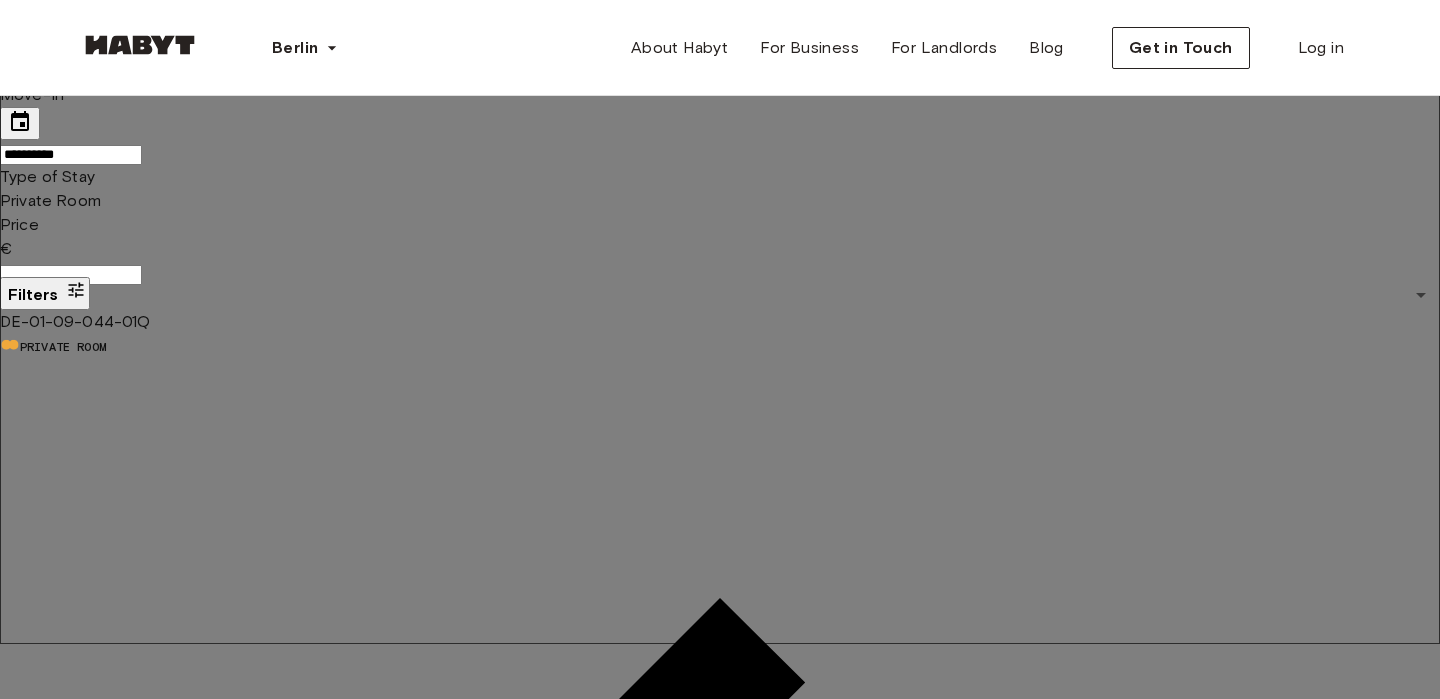 scroll, scrollTop: 263, scrollLeft: 0, axis: vertical 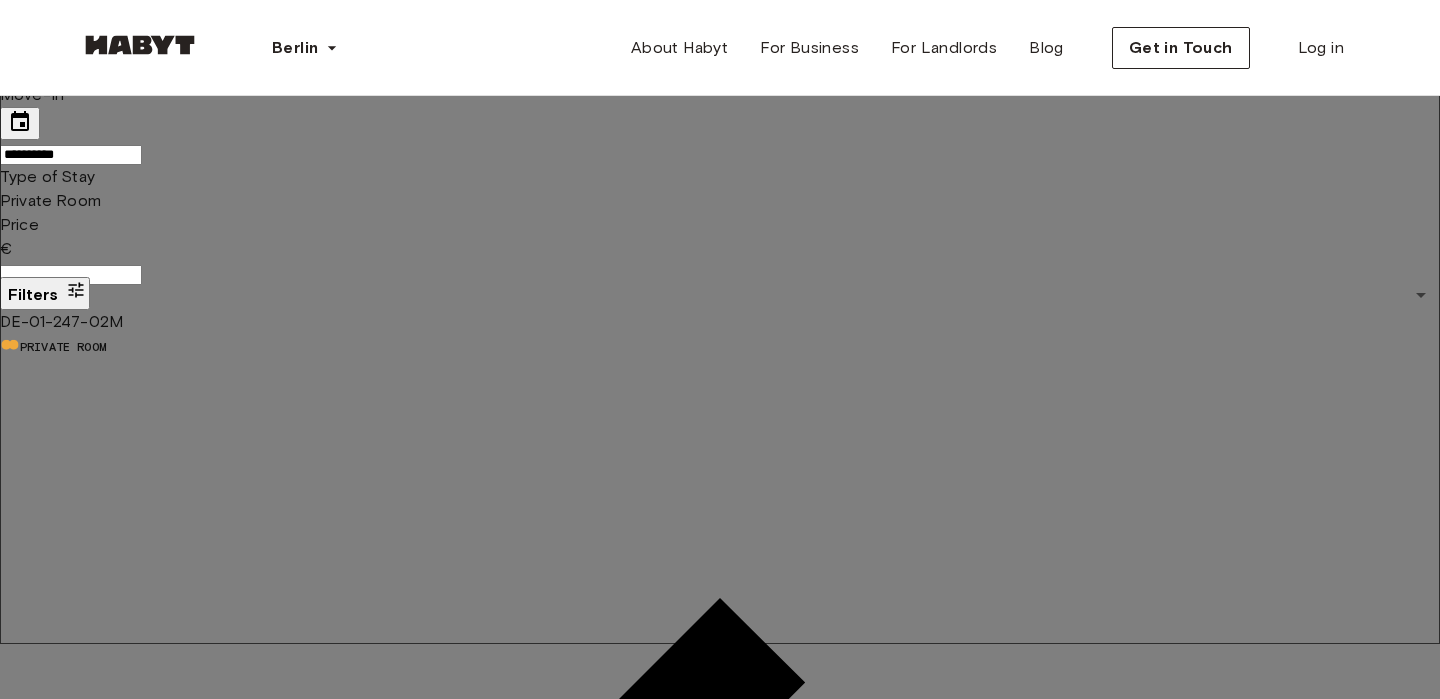 click on "Apply" at bounding box center (140, 70189) 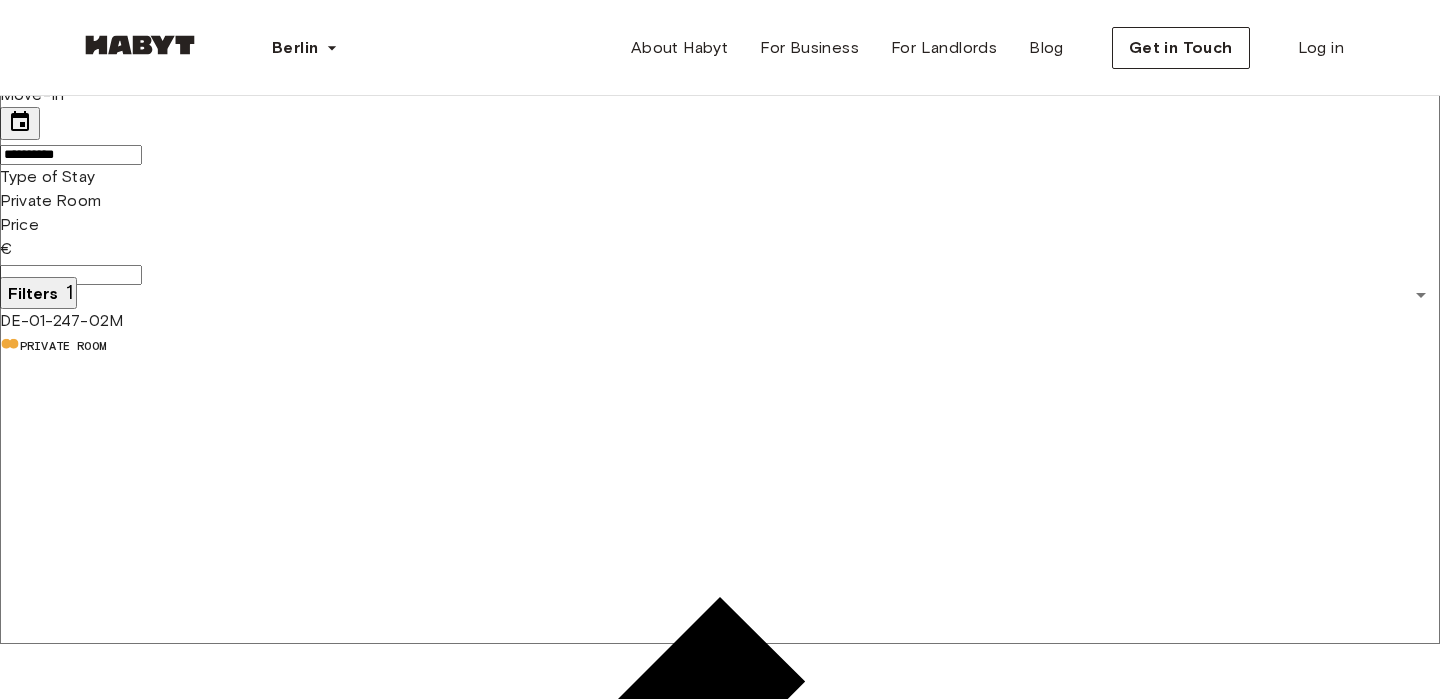click on "2 listings" at bounding box center [409, 63783] 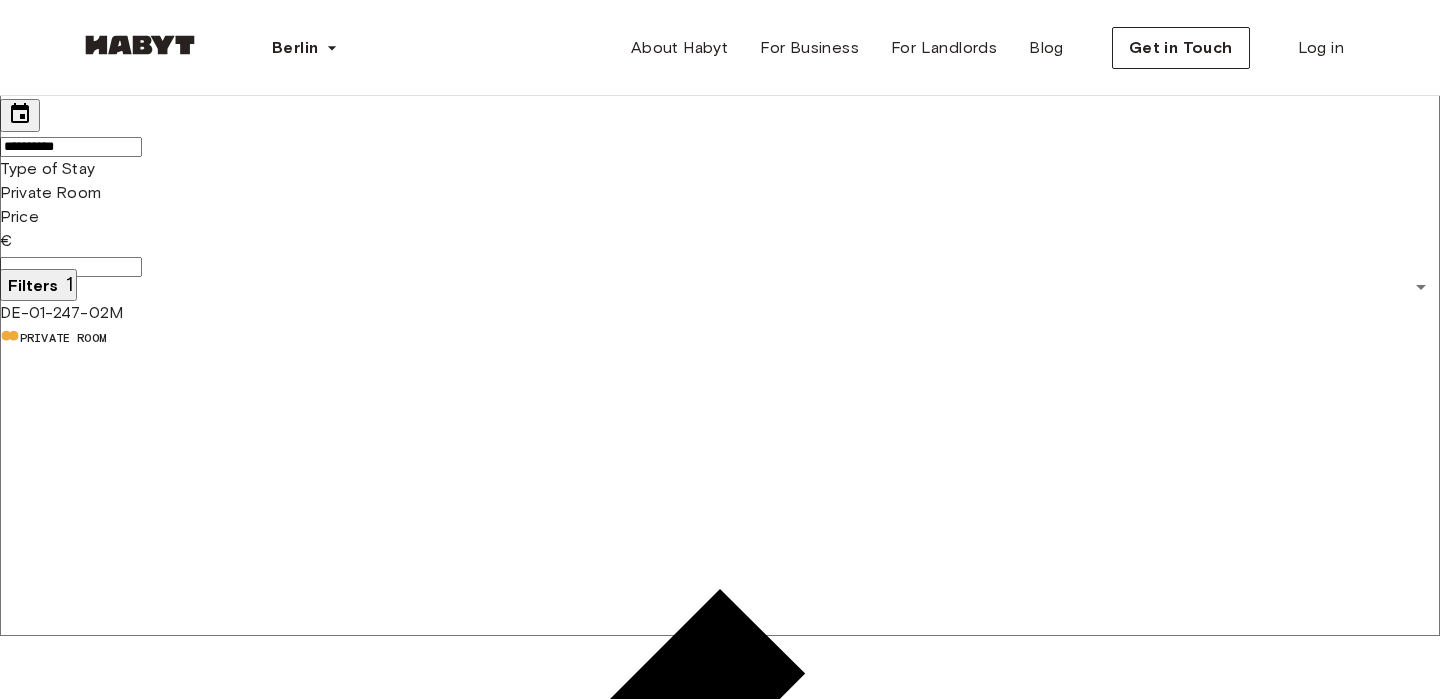 scroll, scrollTop: 36, scrollLeft: 0, axis: vertical 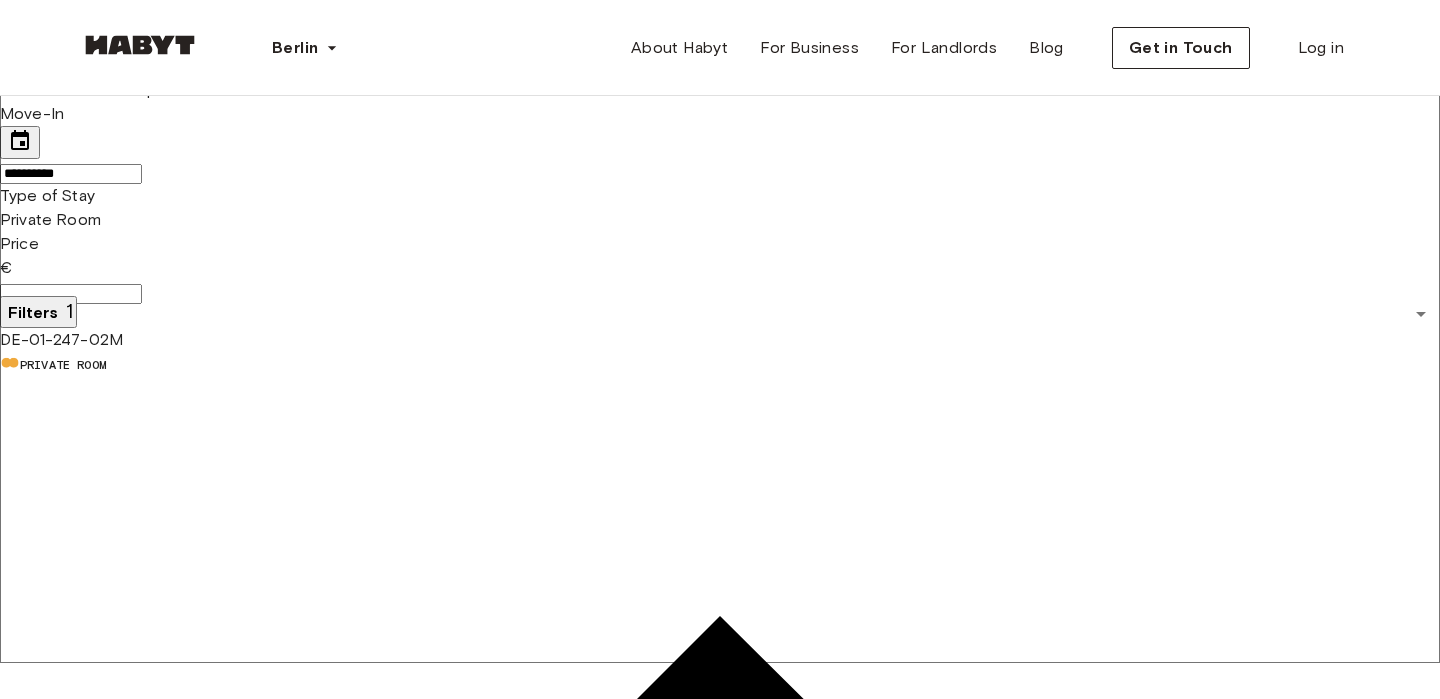 click on "1 listing" at bounding box center [458, 63829] 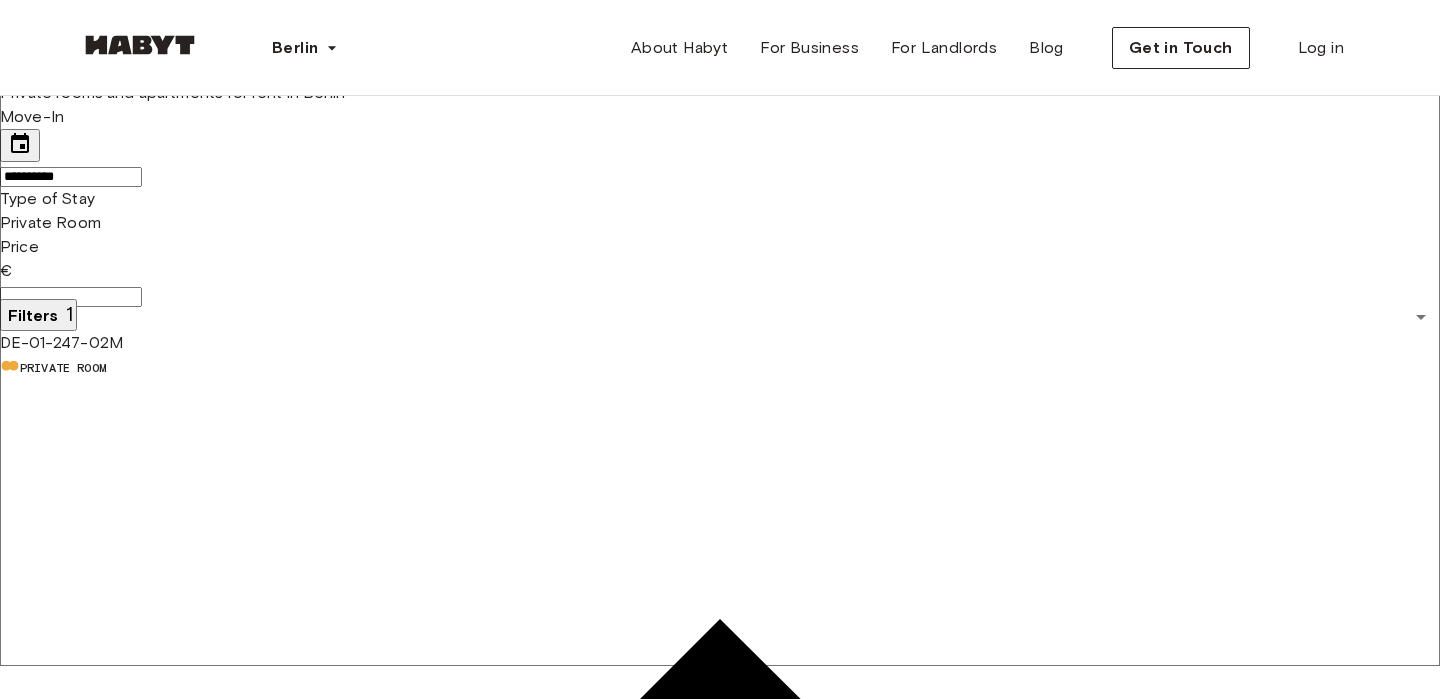 scroll, scrollTop: 69, scrollLeft: 0, axis: vertical 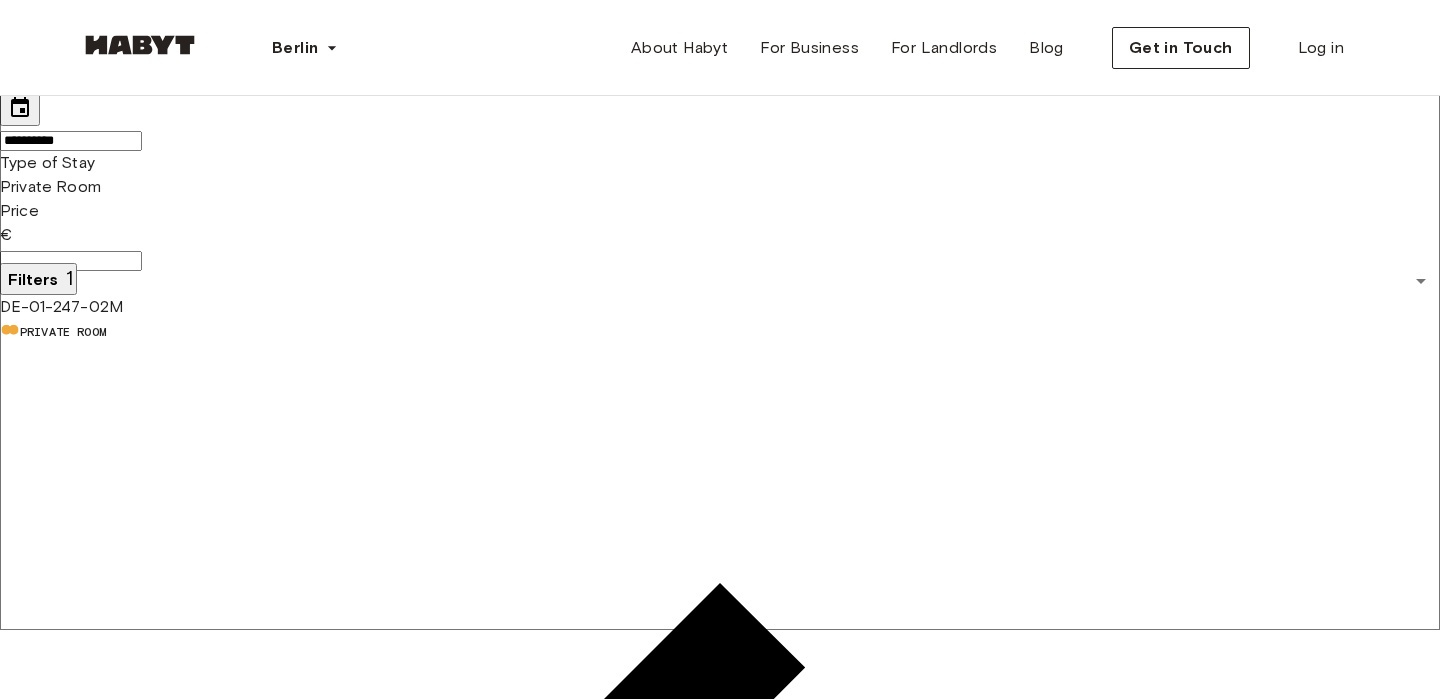 click on "6 listings" at bounding box center (258, 63744) 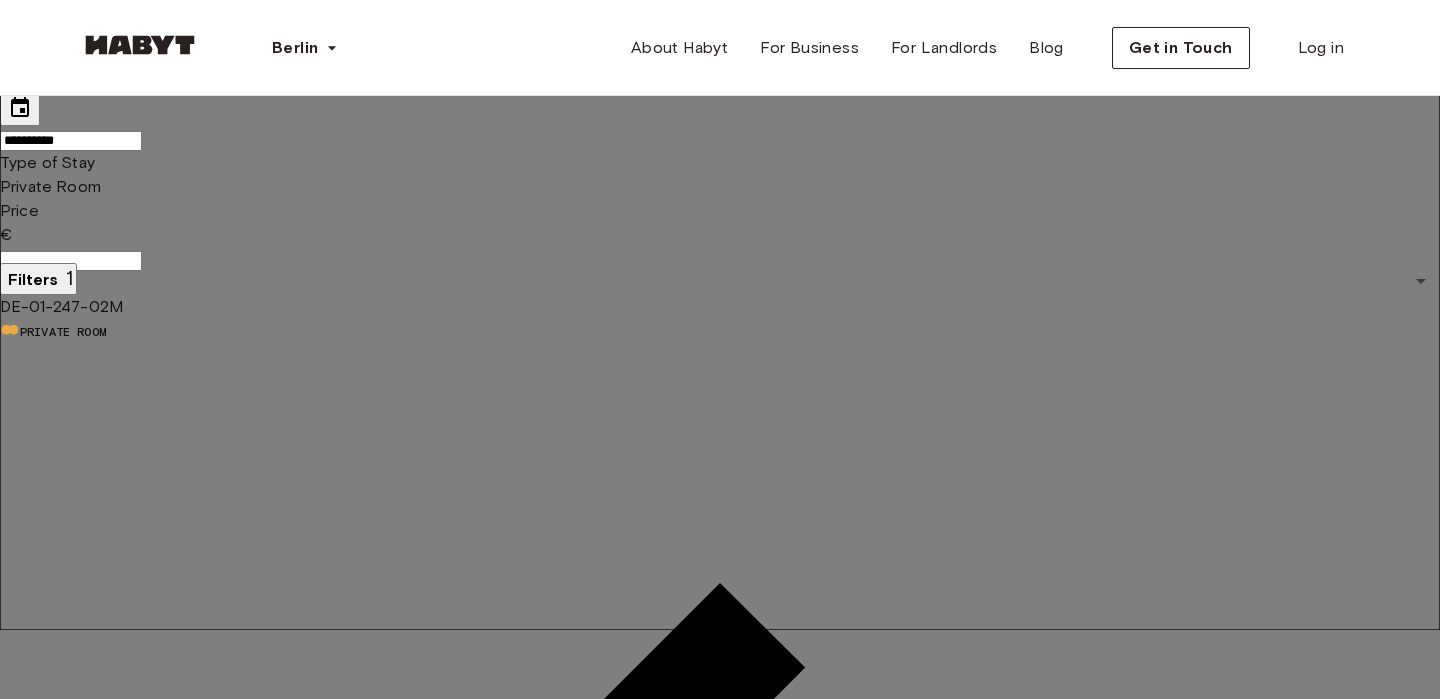 scroll, scrollTop: 243, scrollLeft: 0, axis: vertical 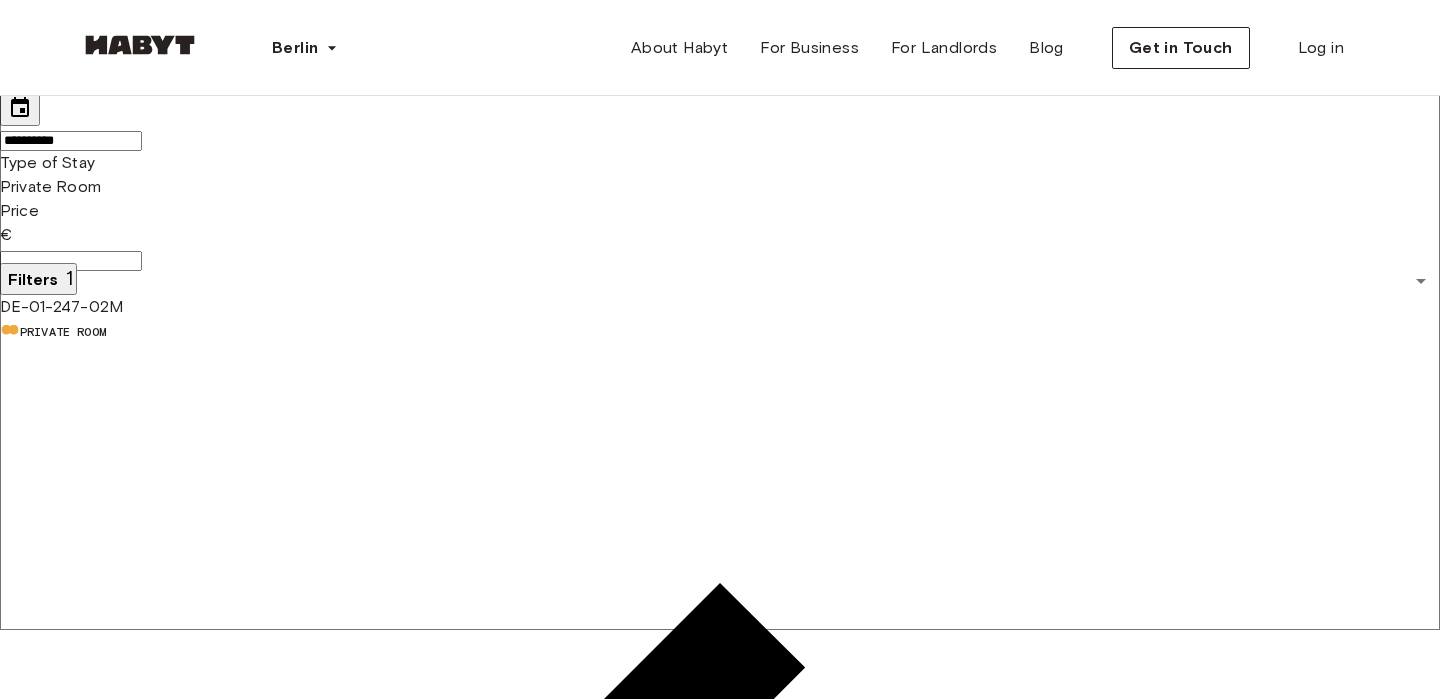 click on "2 listings" at bounding box center (340, 63749) 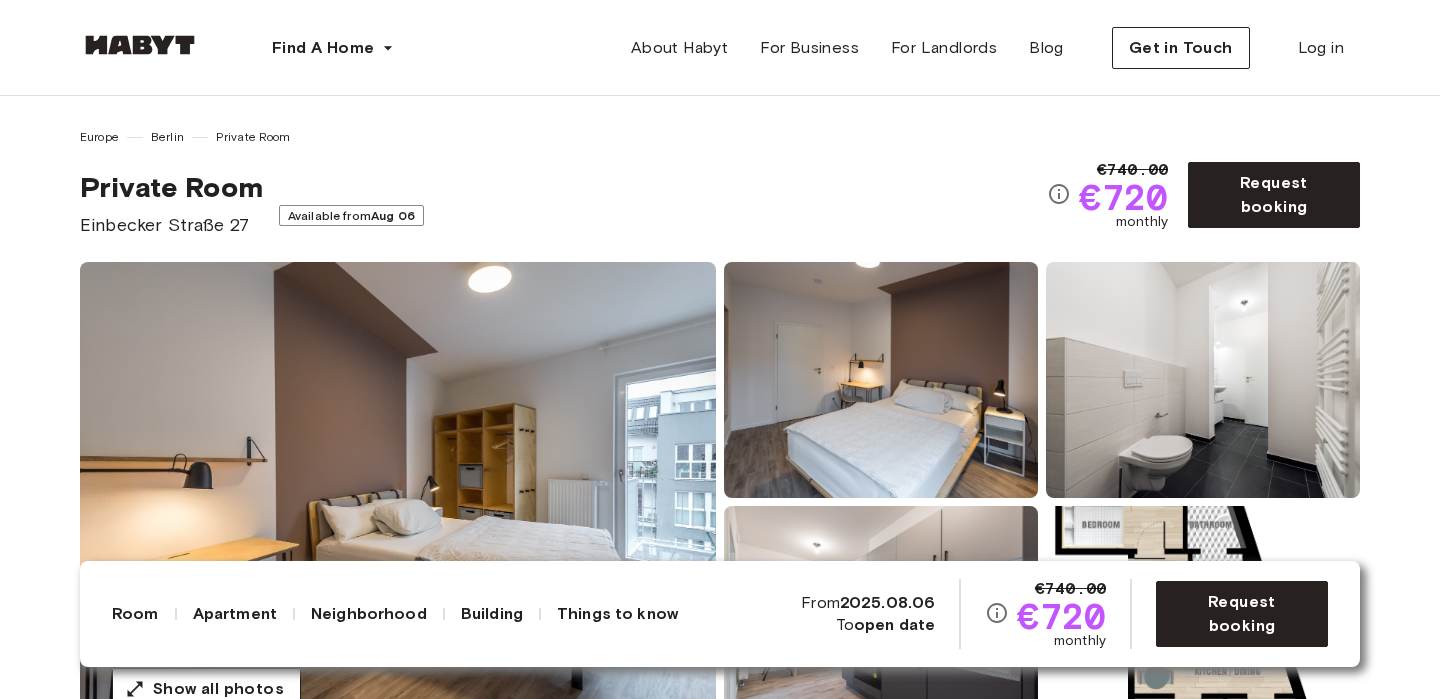scroll, scrollTop: 0, scrollLeft: 0, axis: both 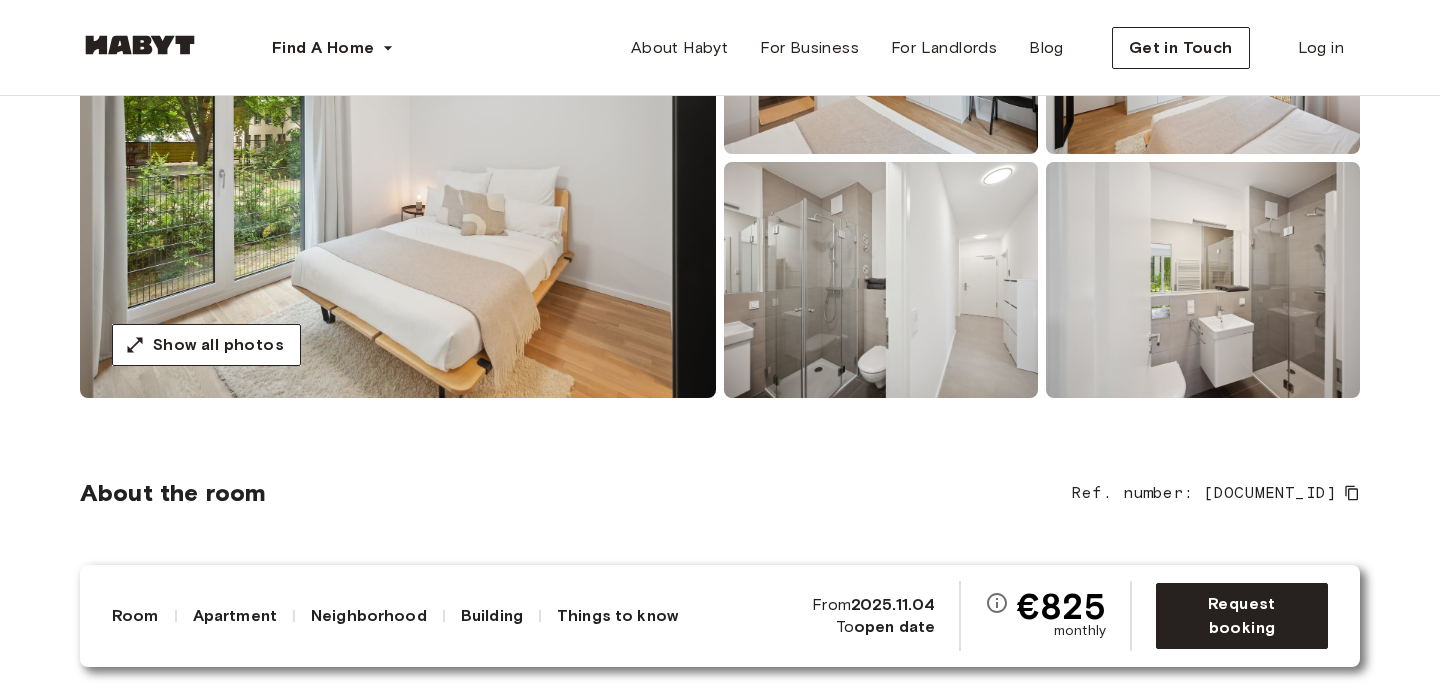 click at bounding box center [1203, 280] 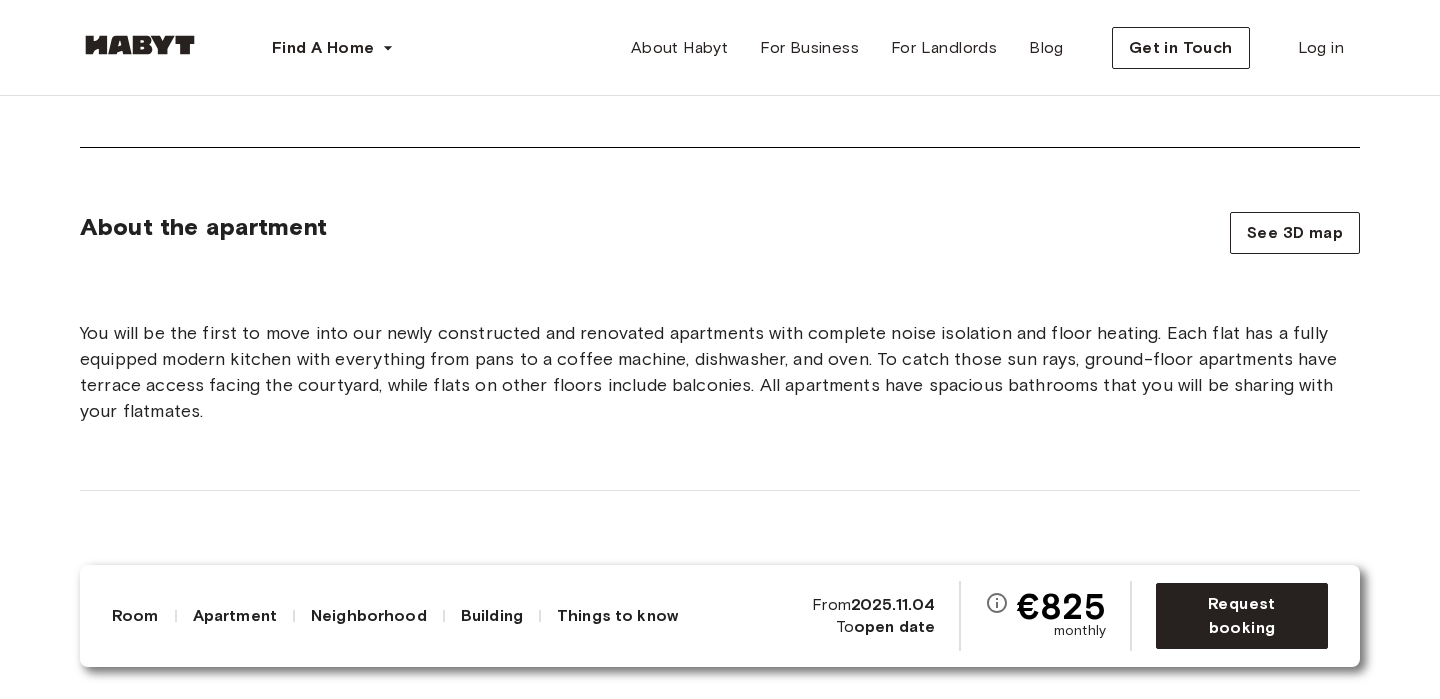 scroll, scrollTop: 1266, scrollLeft: 0, axis: vertical 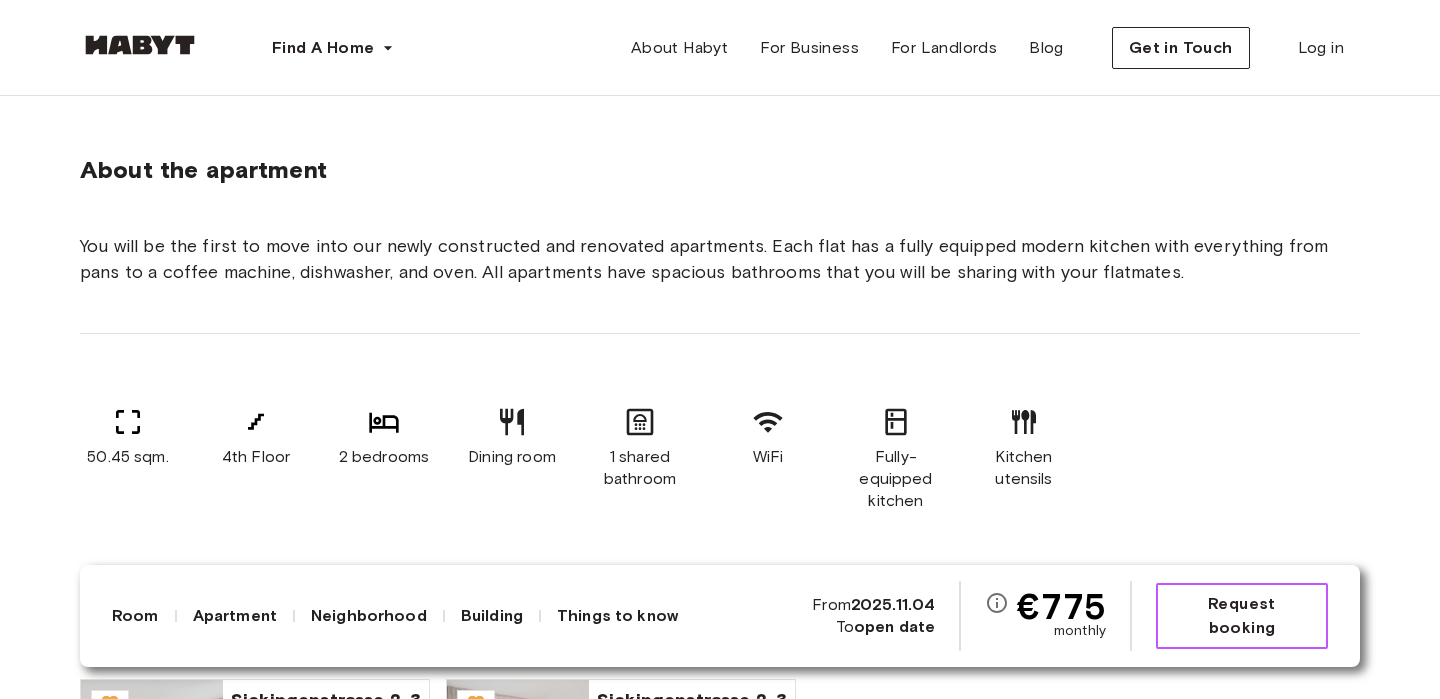 click on "Request booking" at bounding box center [1242, 616] 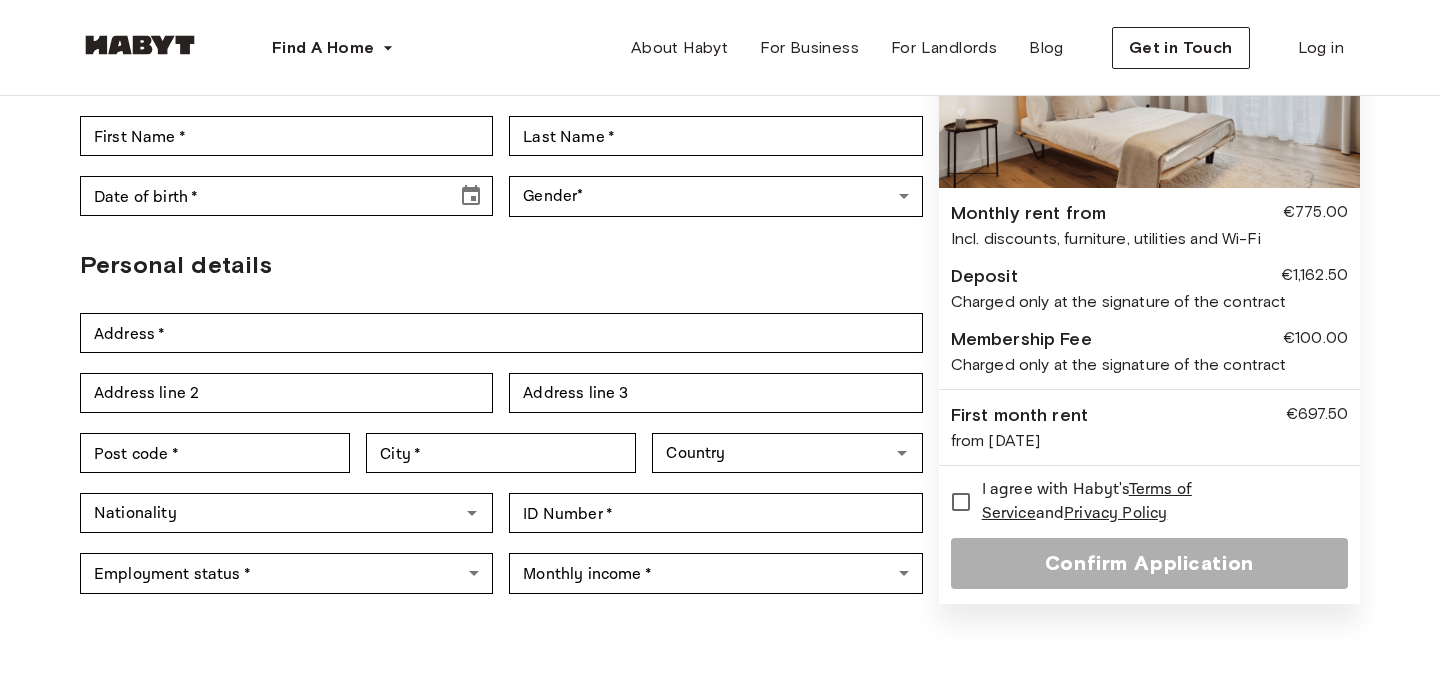 scroll, scrollTop: 282, scrollLeft: 0, axis: vertical 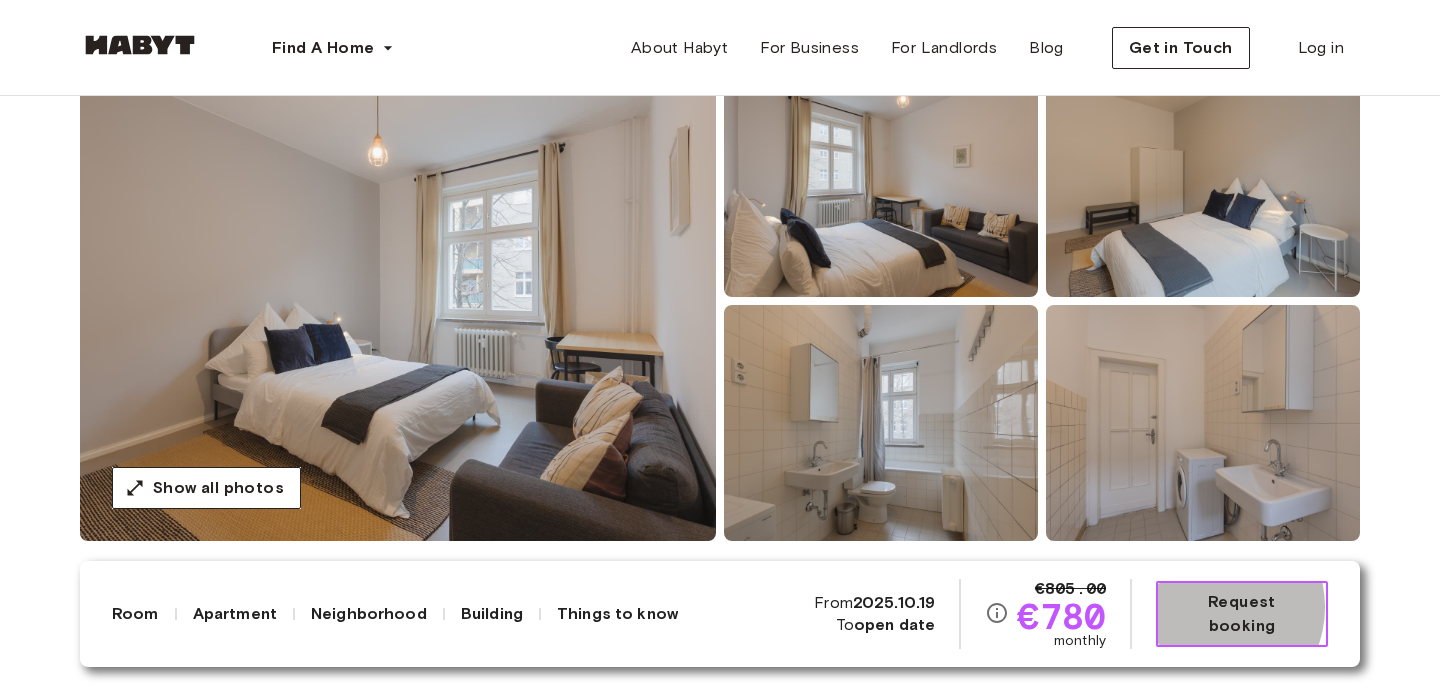 click on "Request booking" at bounding box center (1242, 614) 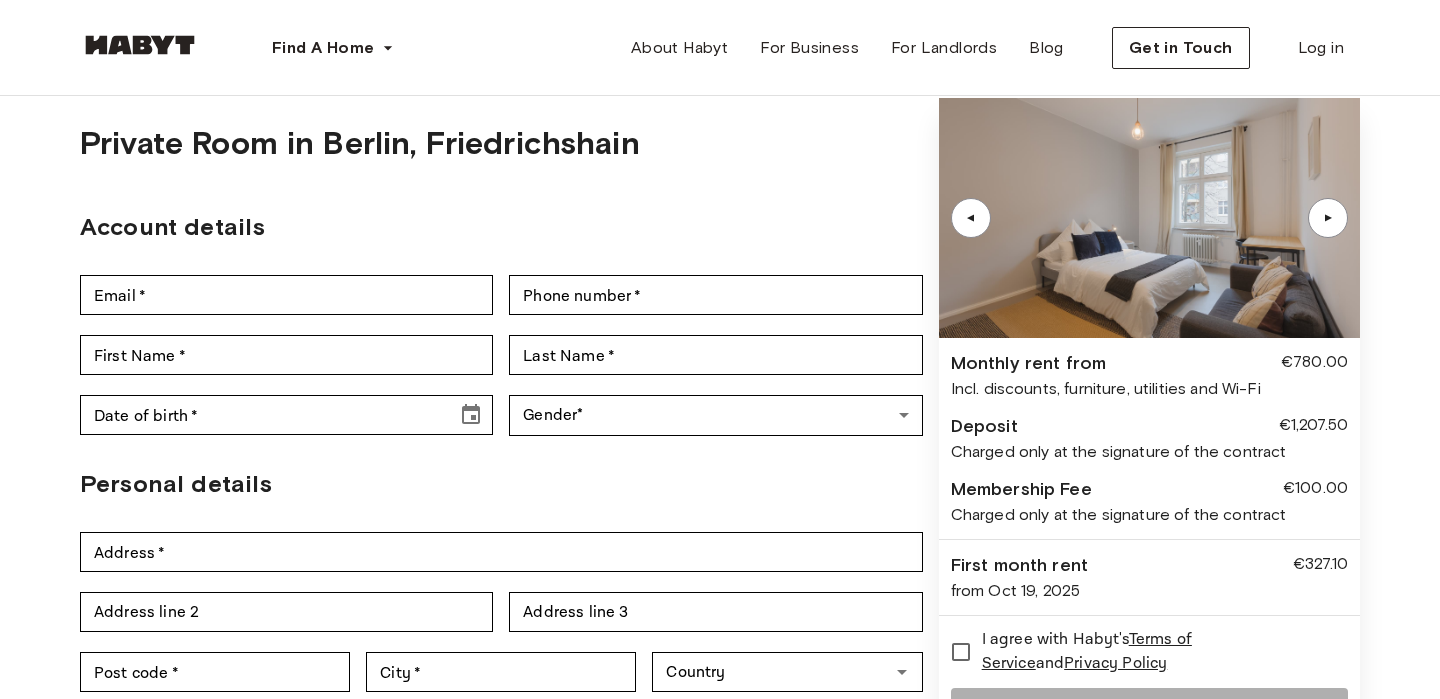 scroll, scrollTop: 46, scrollLeft: 0, axis: vertical 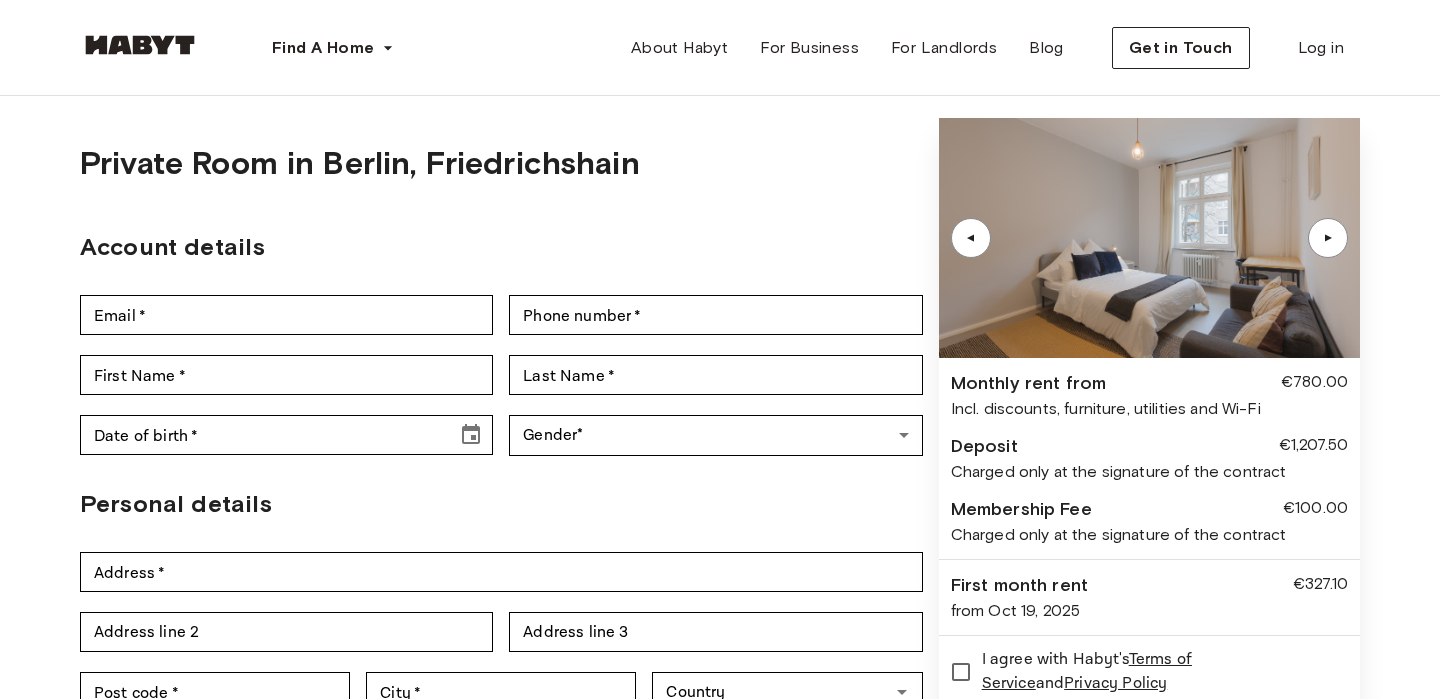 click on "▲" at bounding box center (1328, 238) 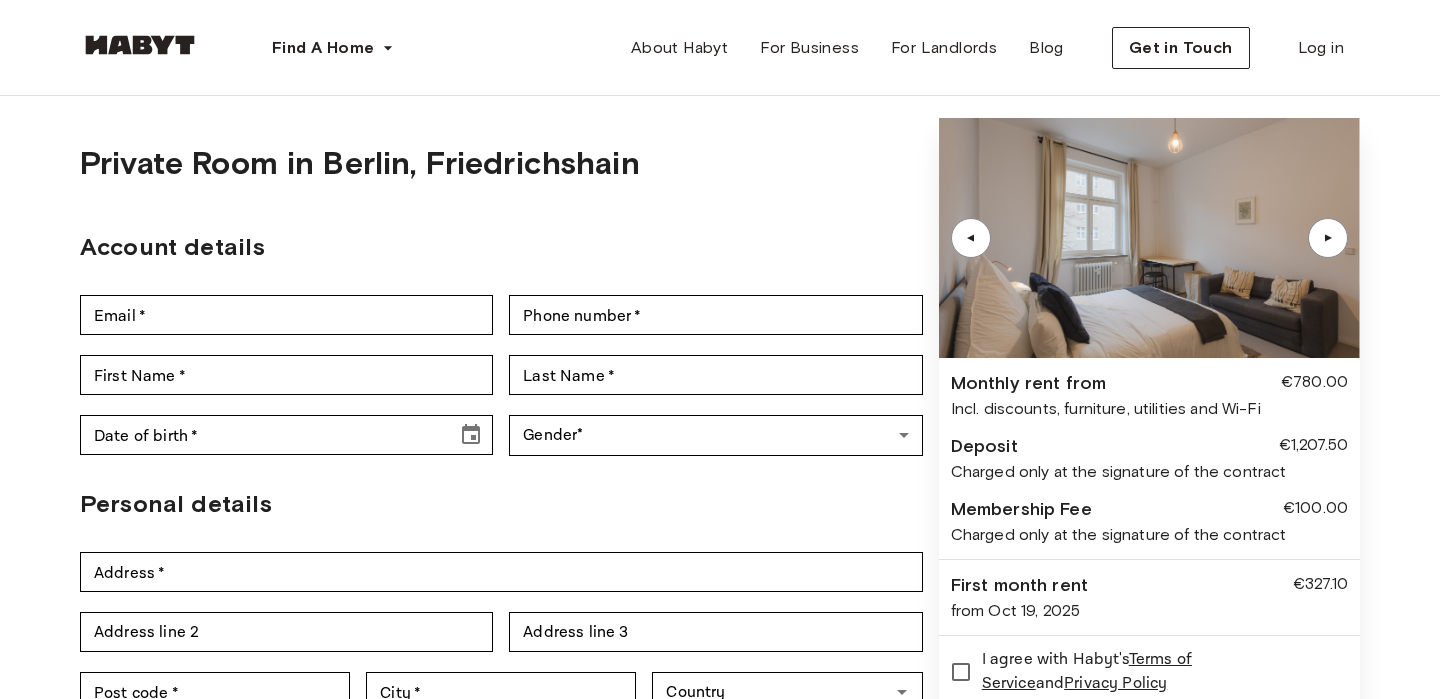 click on "▲" at bounding box center [1328, 238] 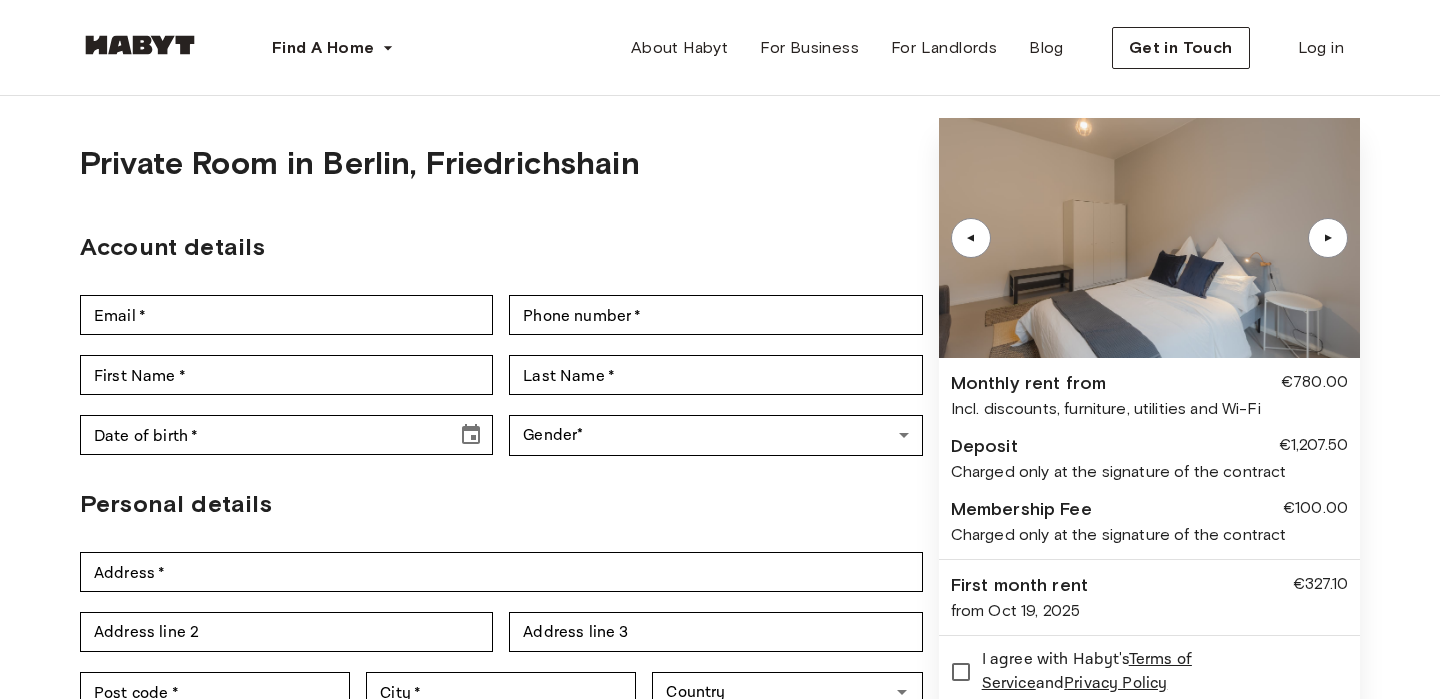 click on "▲" at bounding box center [1328, 238] 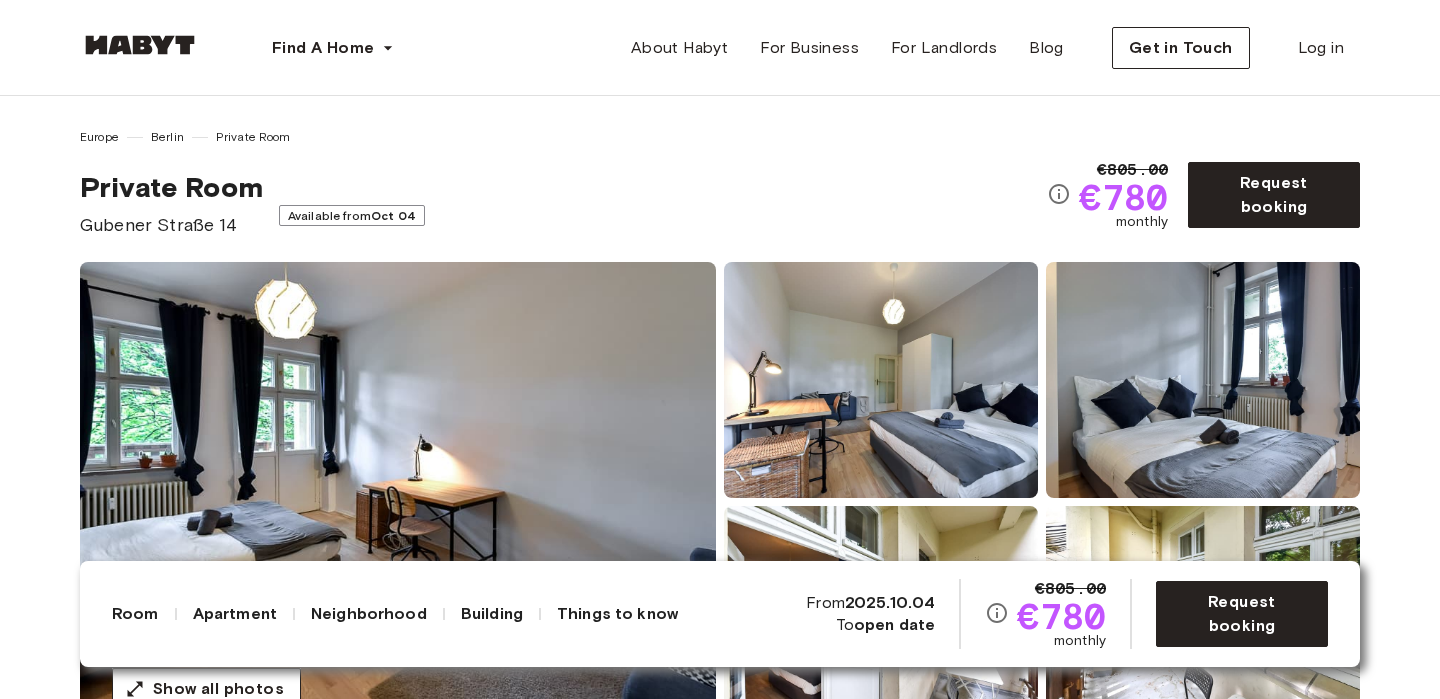 scroll, scrollTop: 0, scrollLeft: 0, axis: both 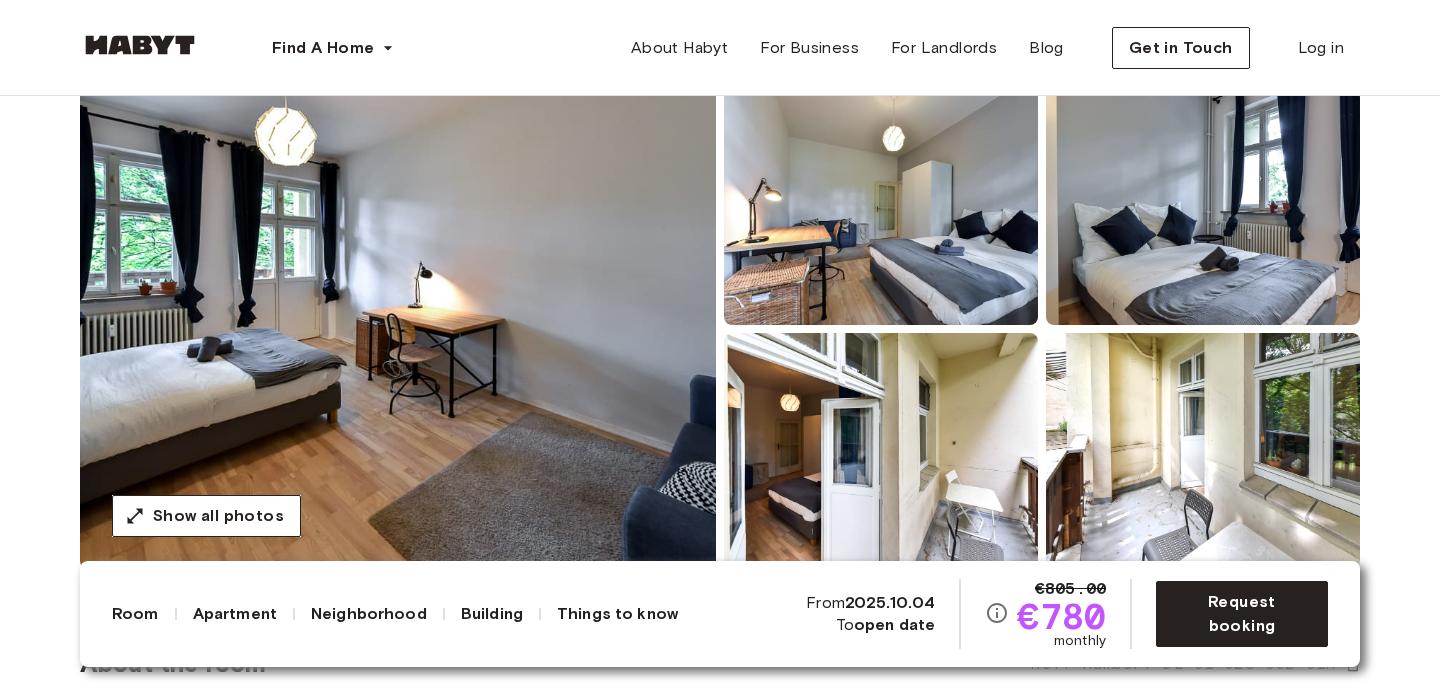 click at bounding box center (881, 207) 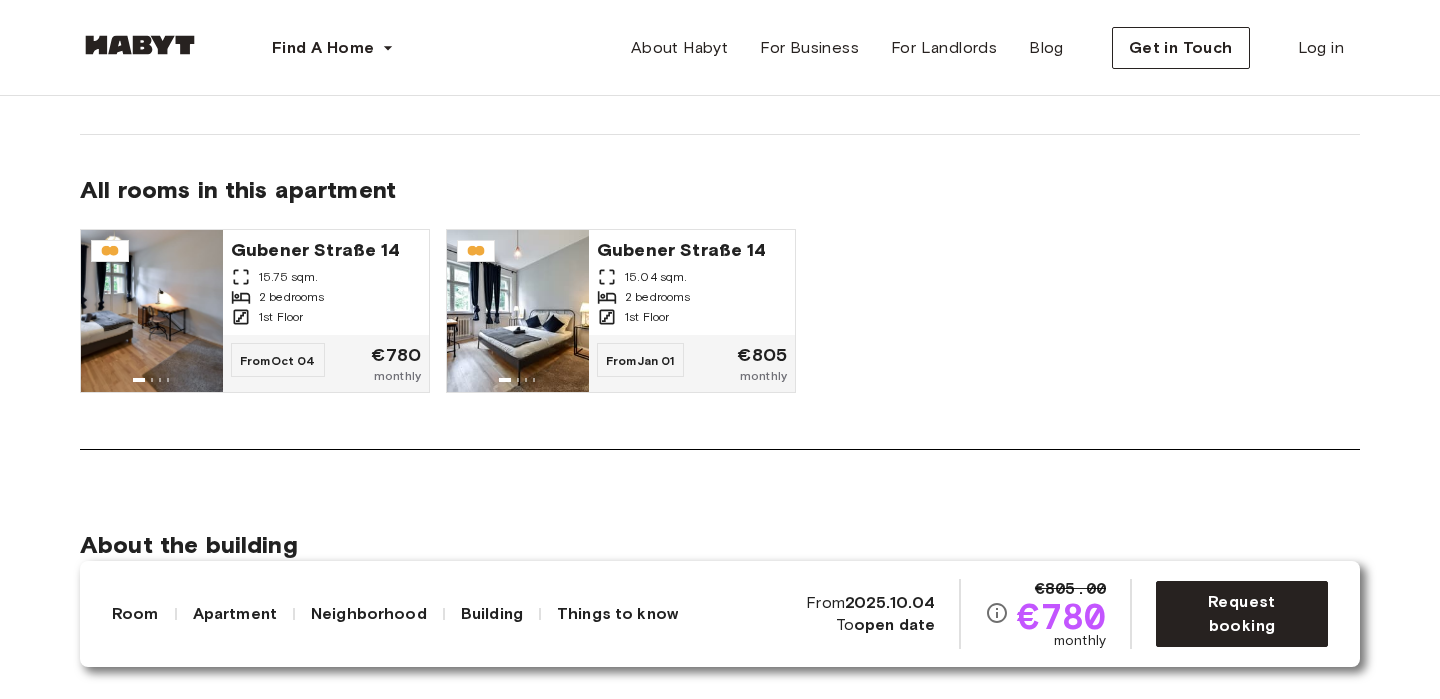 scroll, scrollTop: 1612, scrollLeft: 0, axis: vertical 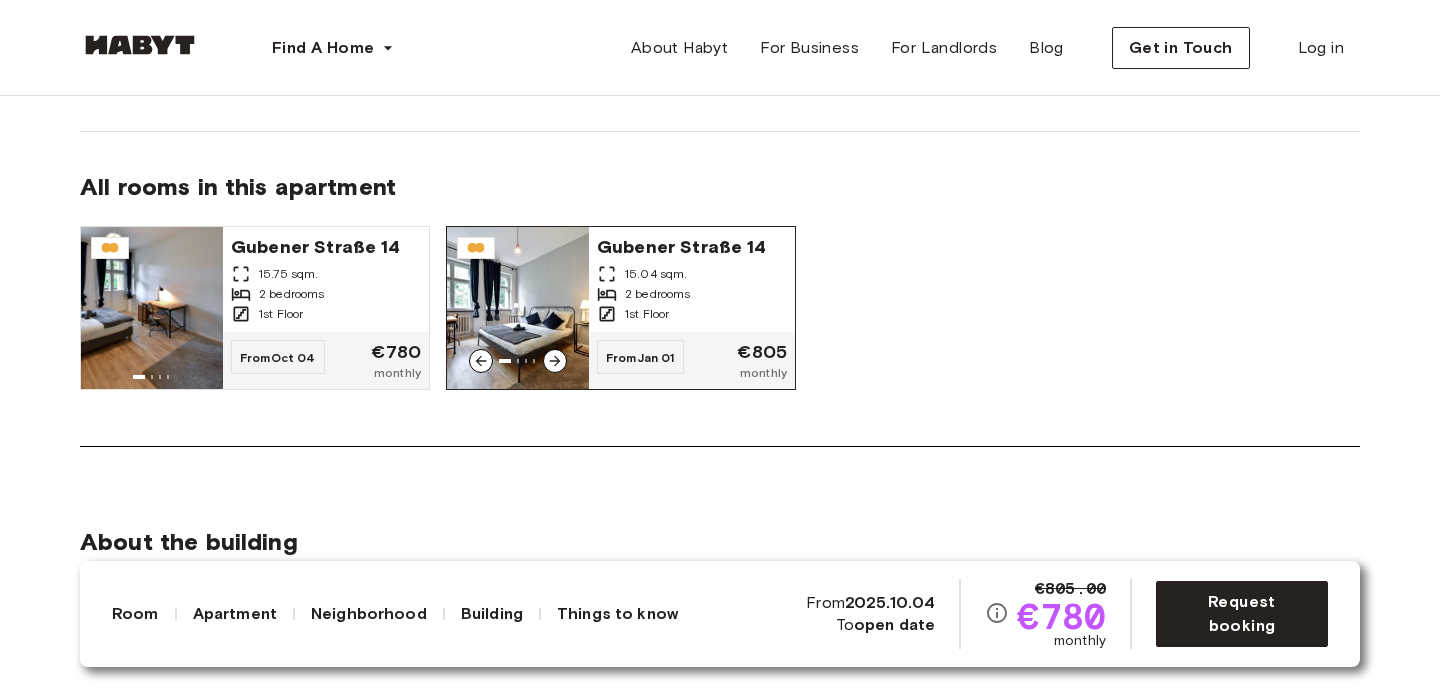 click at bounding box center (518, 308) 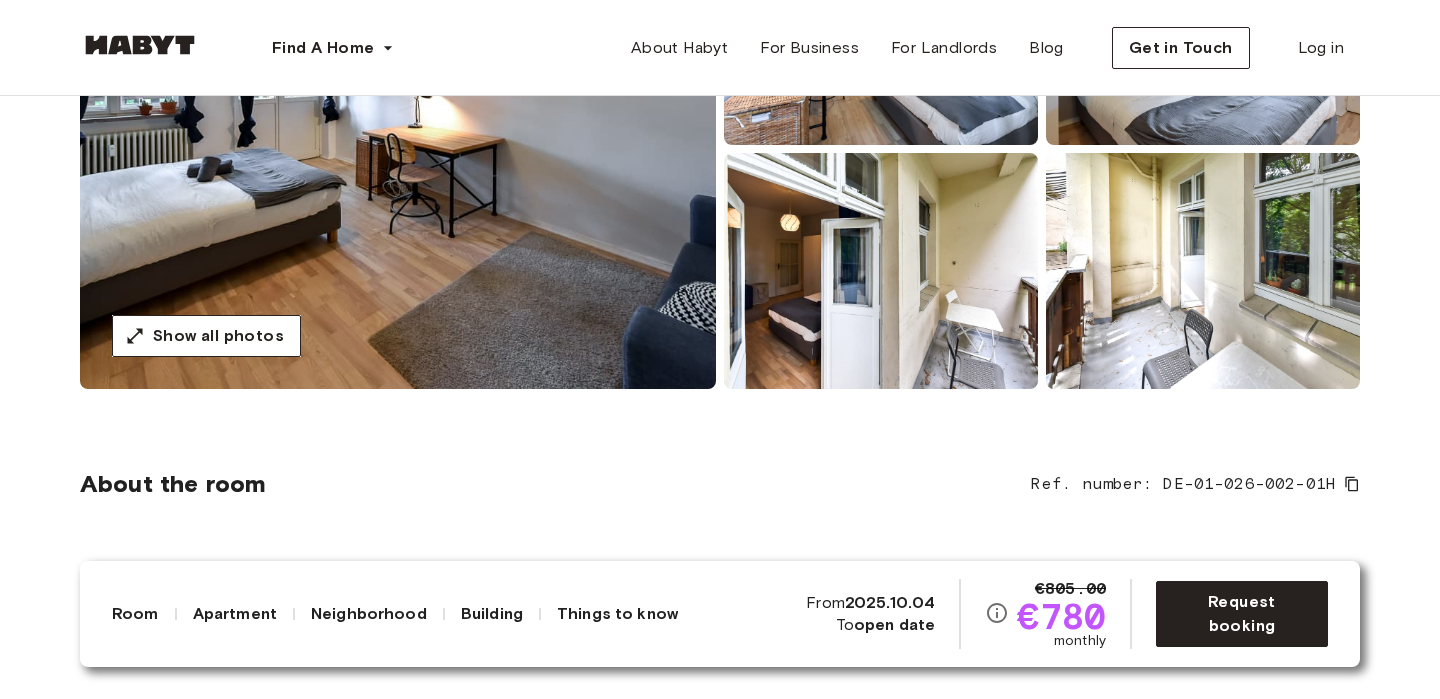 scroll, scrollTop: 358, scrollLeft: 0, axis: vertical 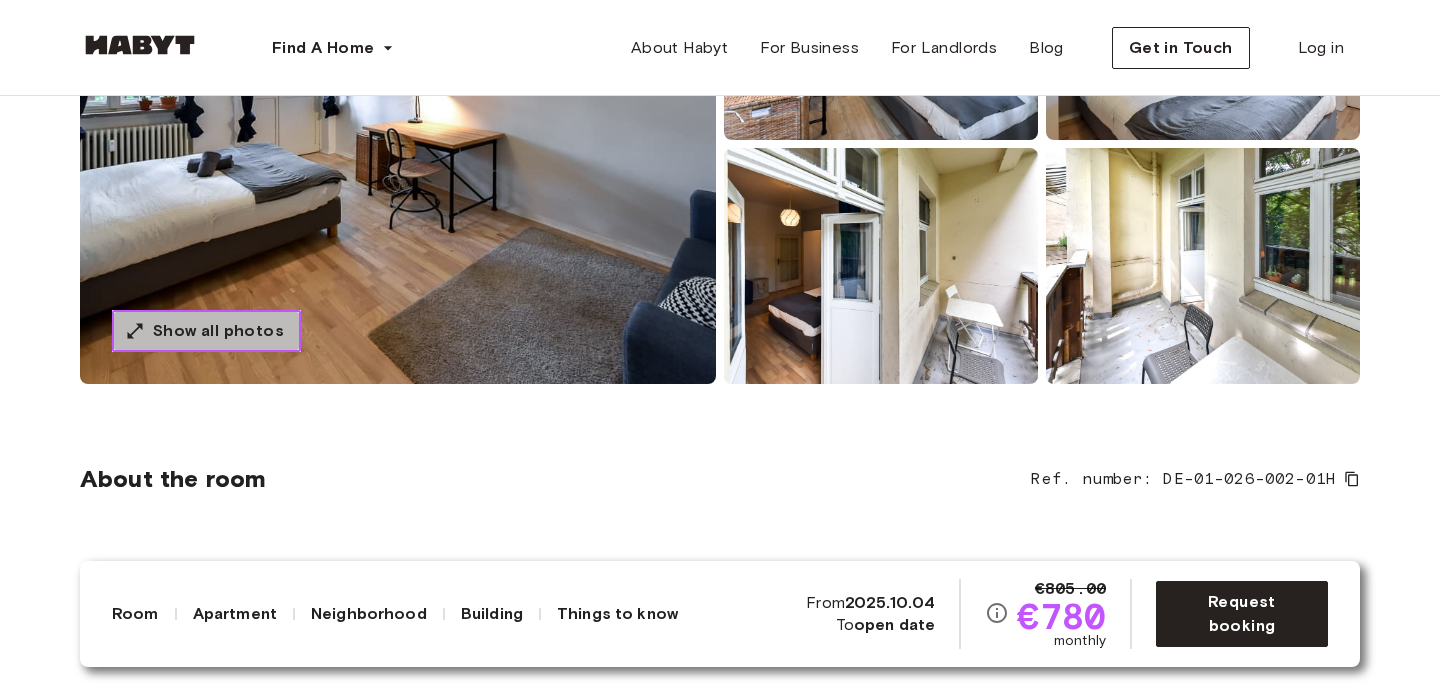 click on "Show all photos" at bounding box center [218, 331] 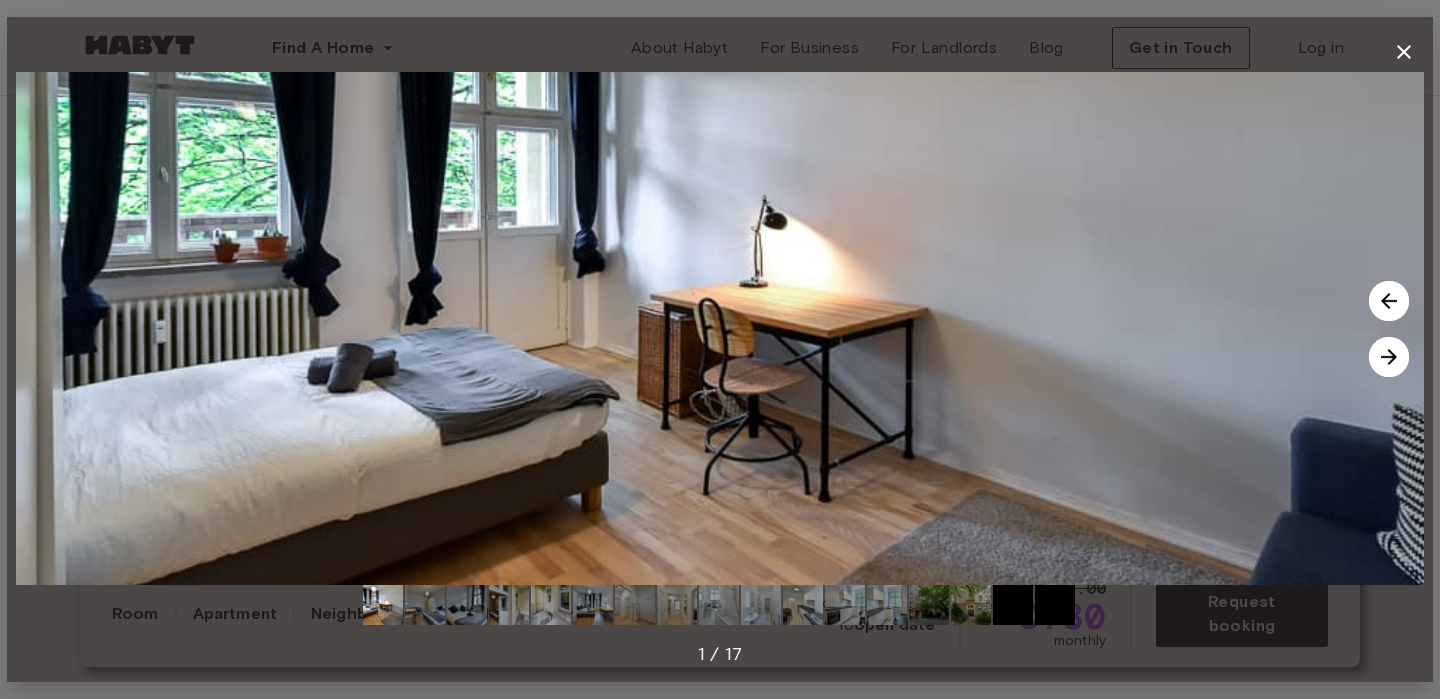 click at bounding box center (1055, 605) 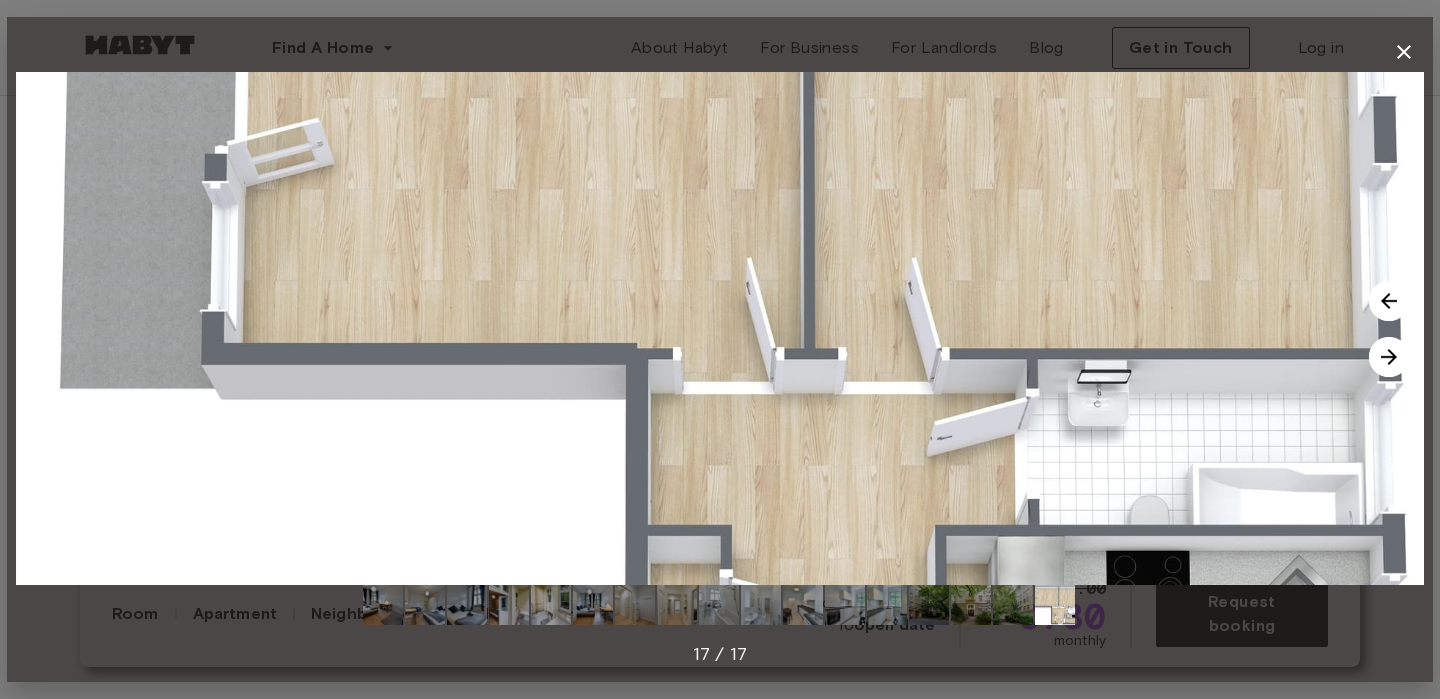click at bounding box center (1013, 605) 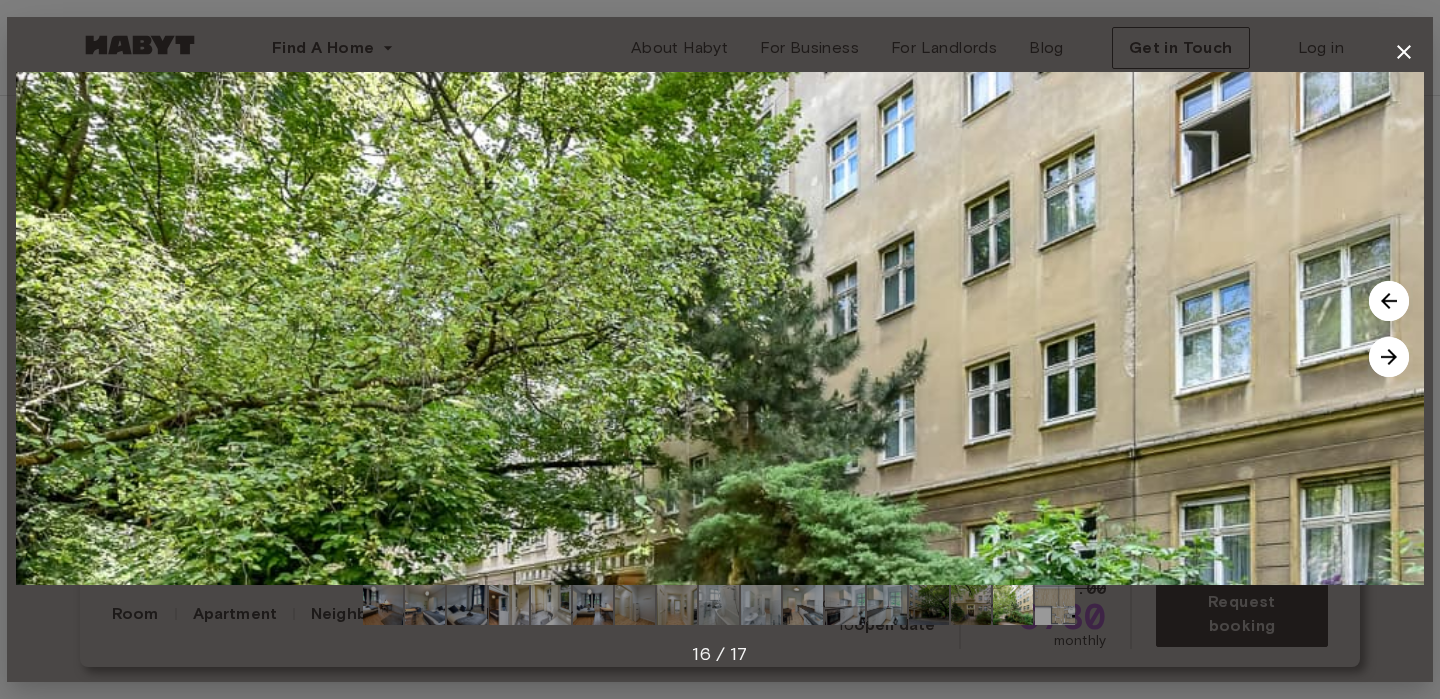 click at bounding box center [971, 605] 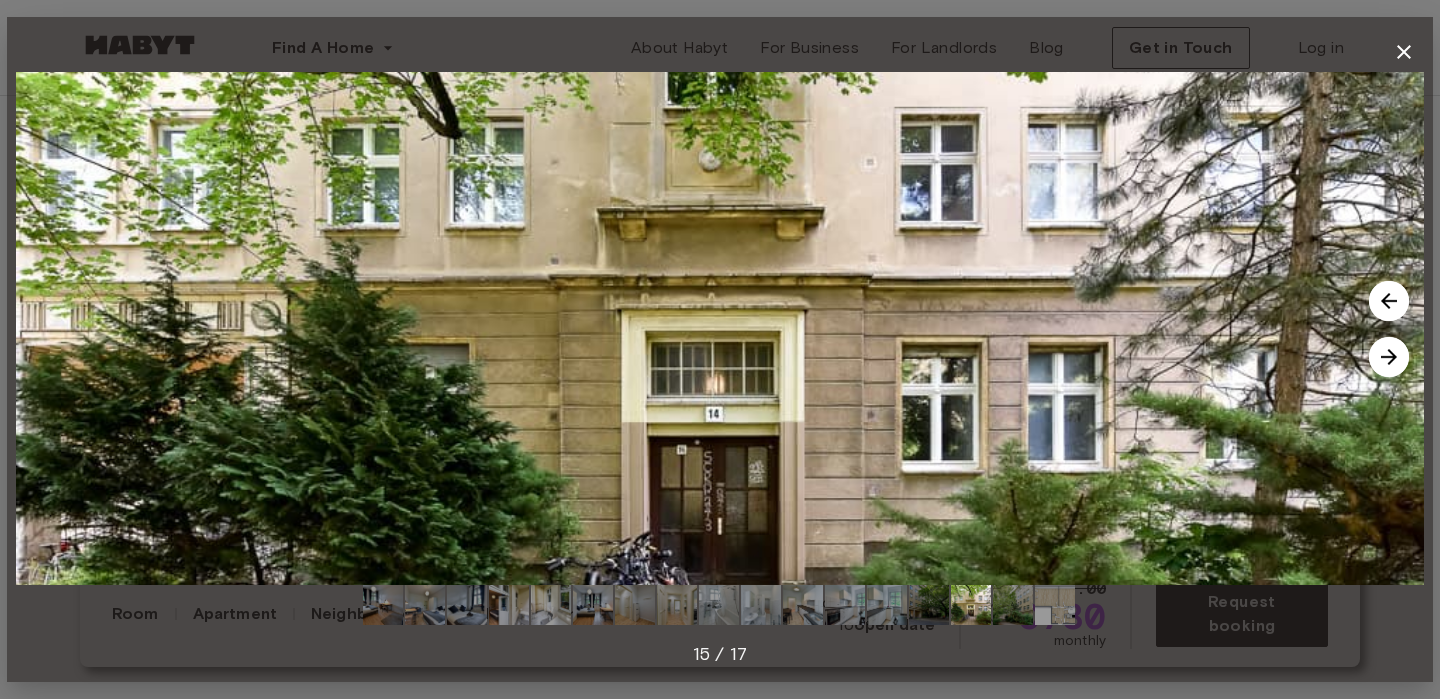click at bounding box center (929, 605) 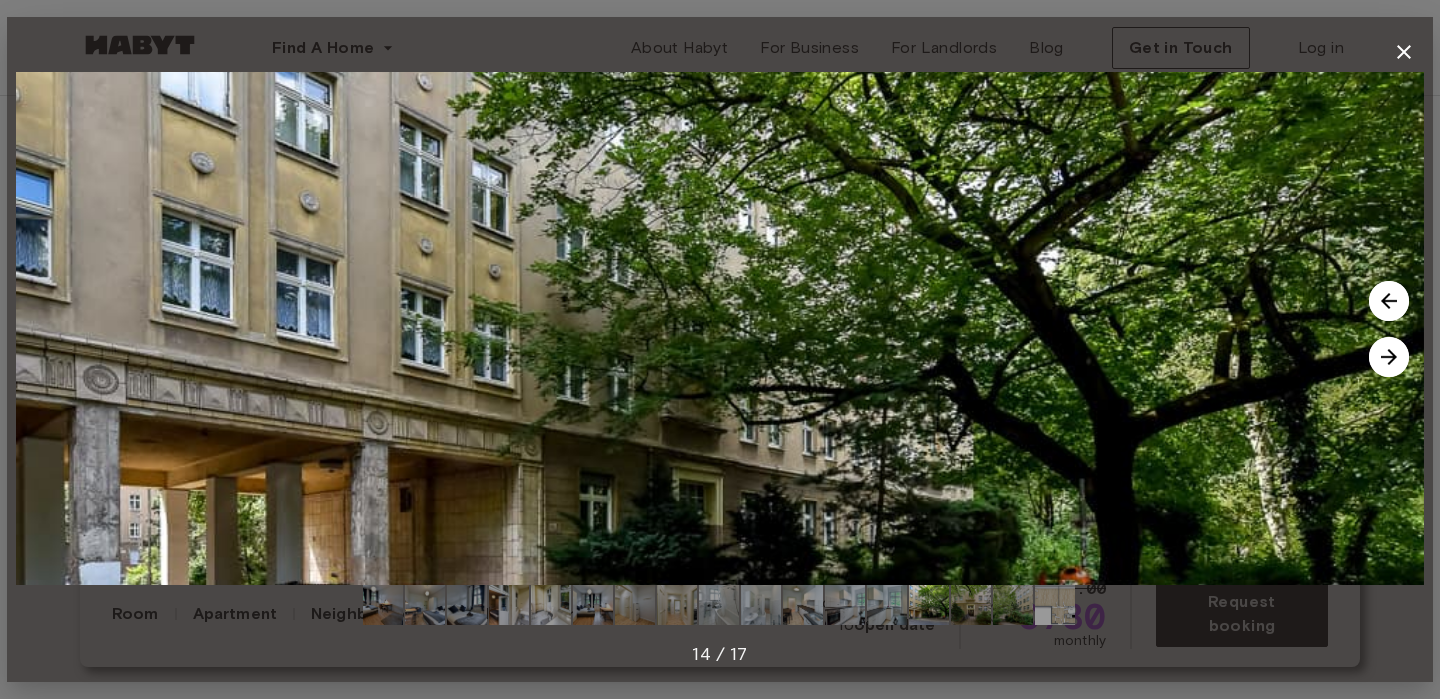 click at bounding box center [887, 605] 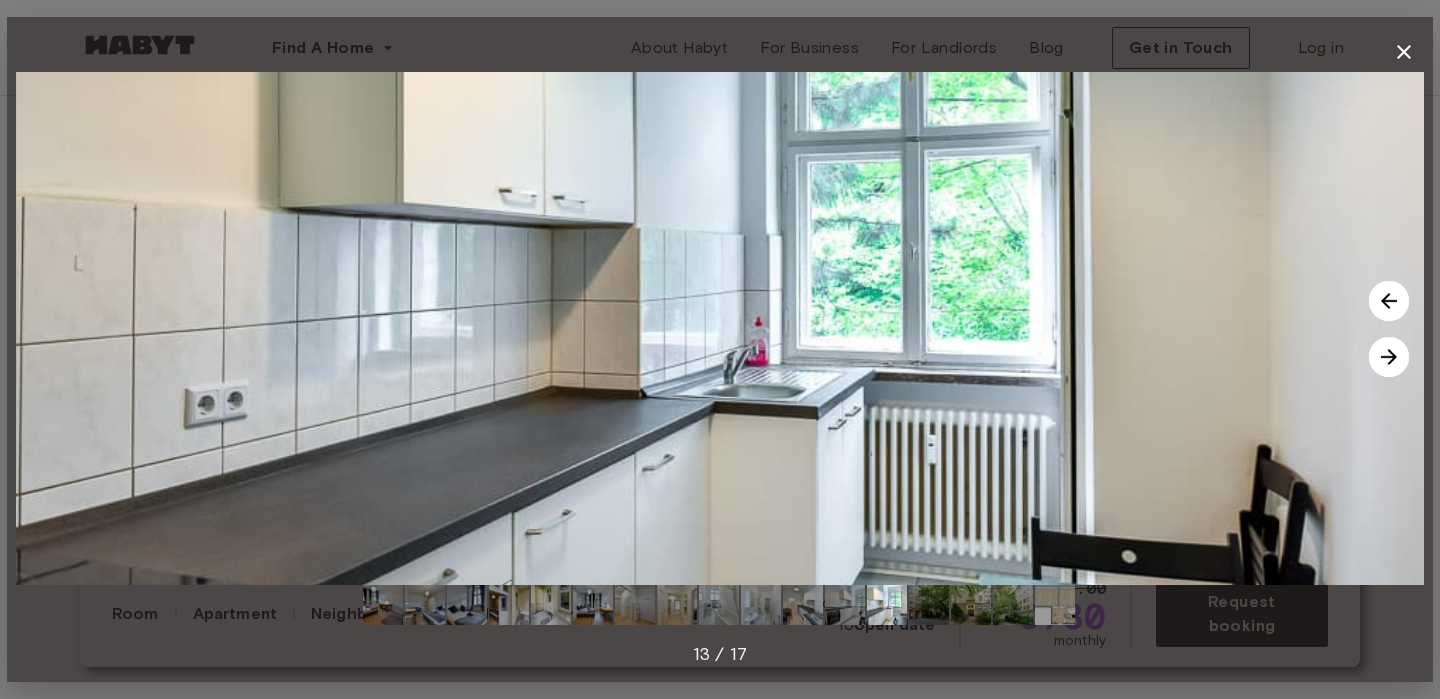 click at bounding box center [929, 605] 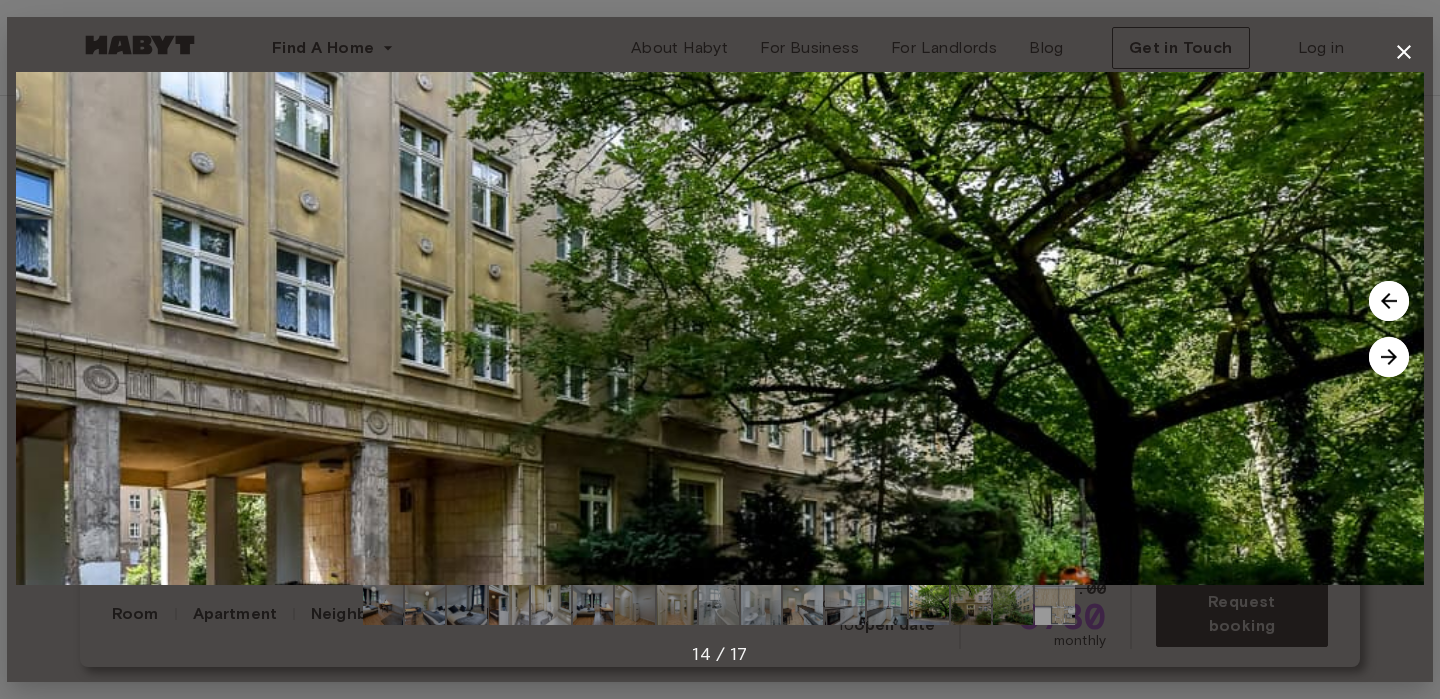 click at bounding box center (803, 605) 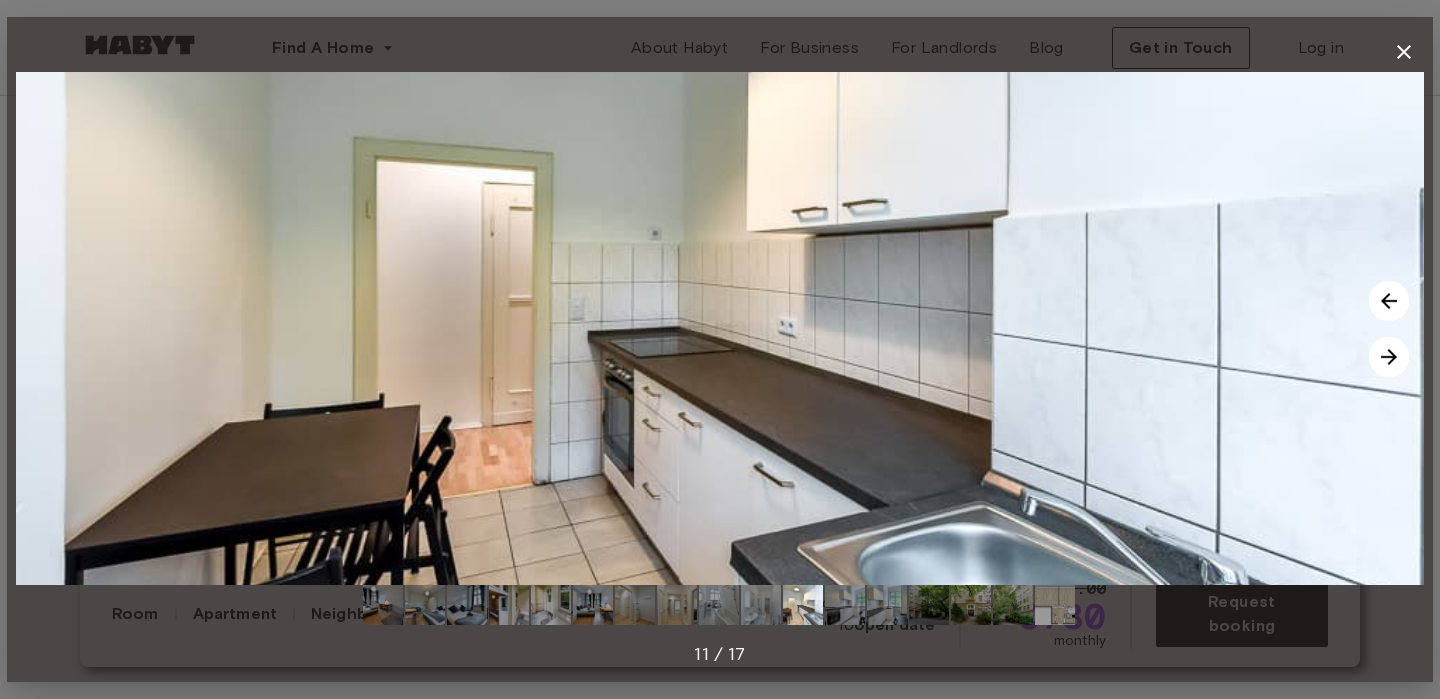 click at bounding box center (761, 605) 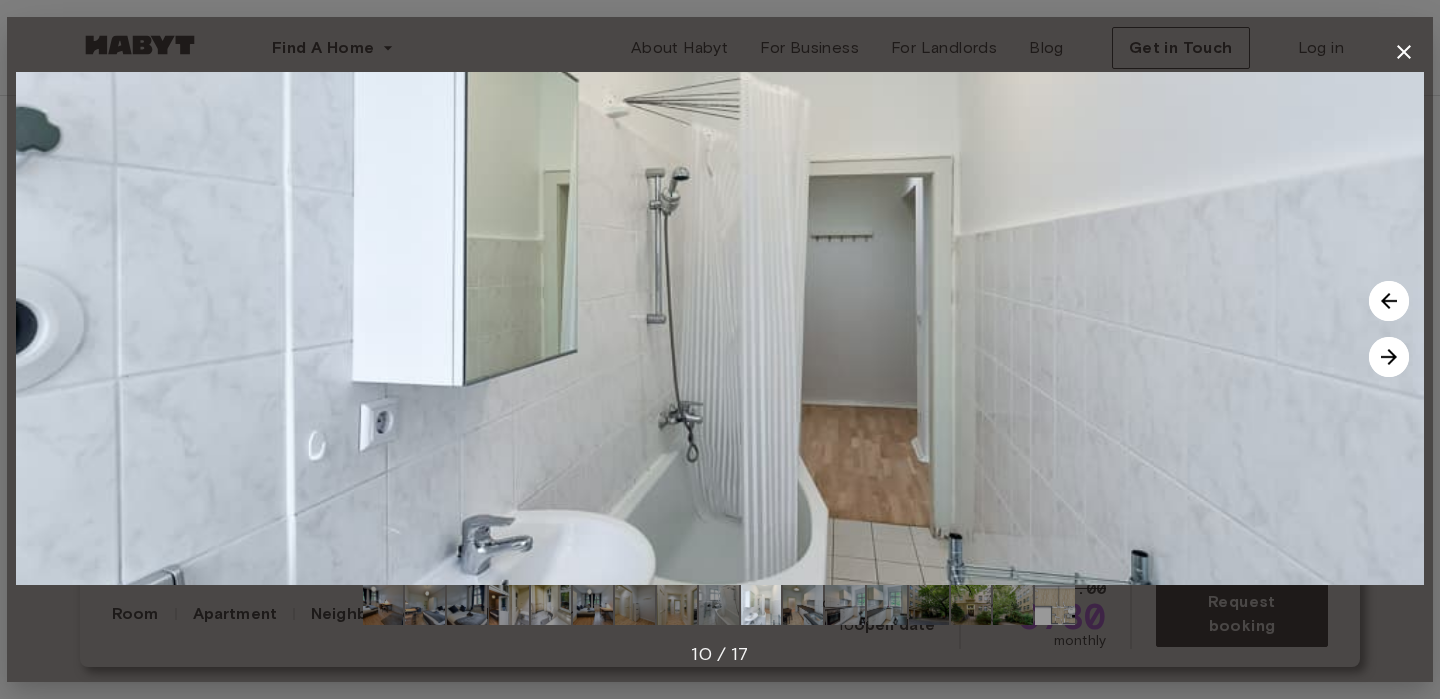 click at bounding box center [719, 605] 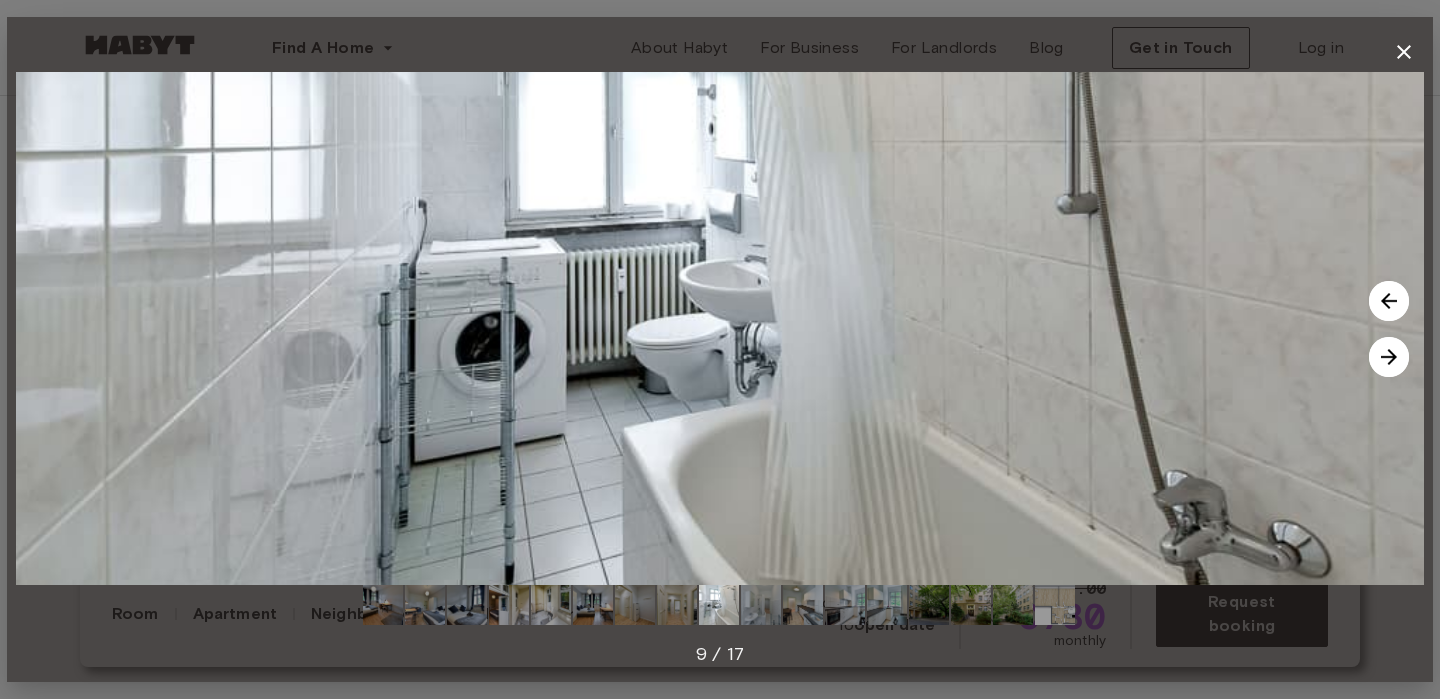 click at bounding box center [677, 605] 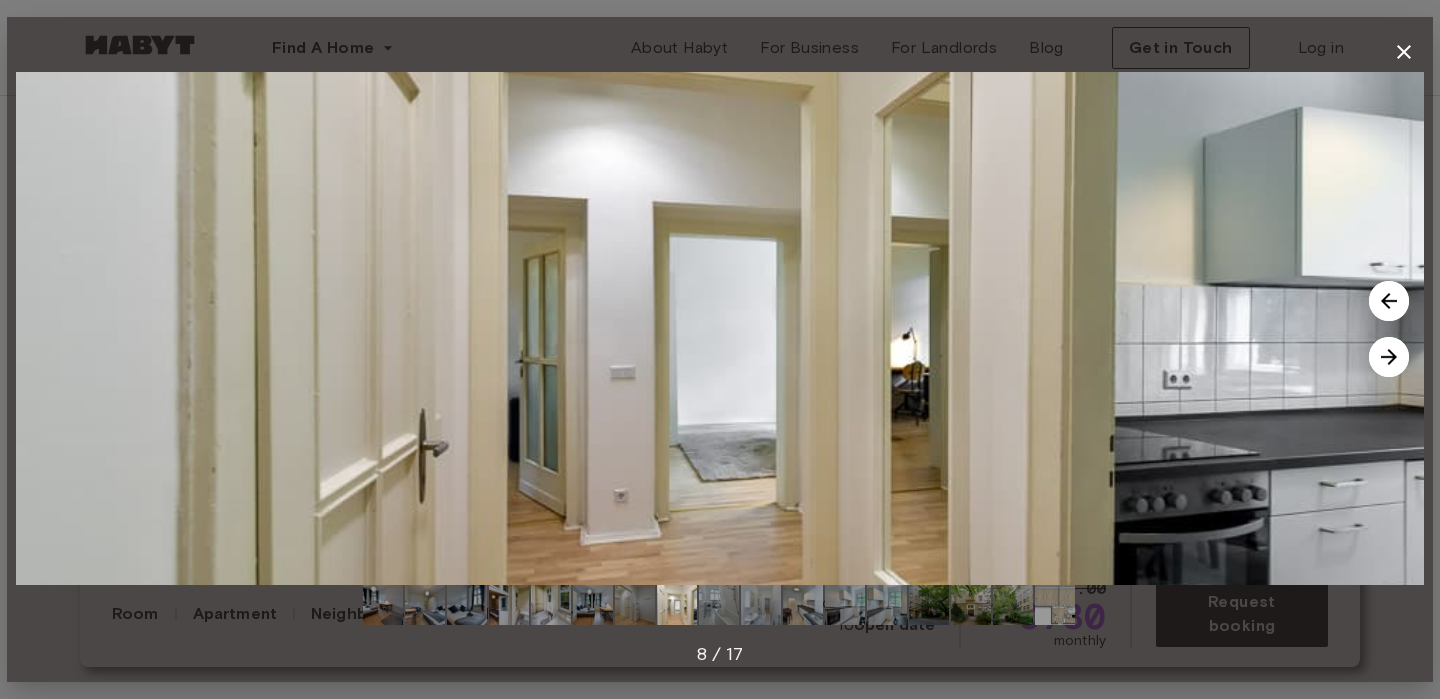 click at bounding box center (635, 605) 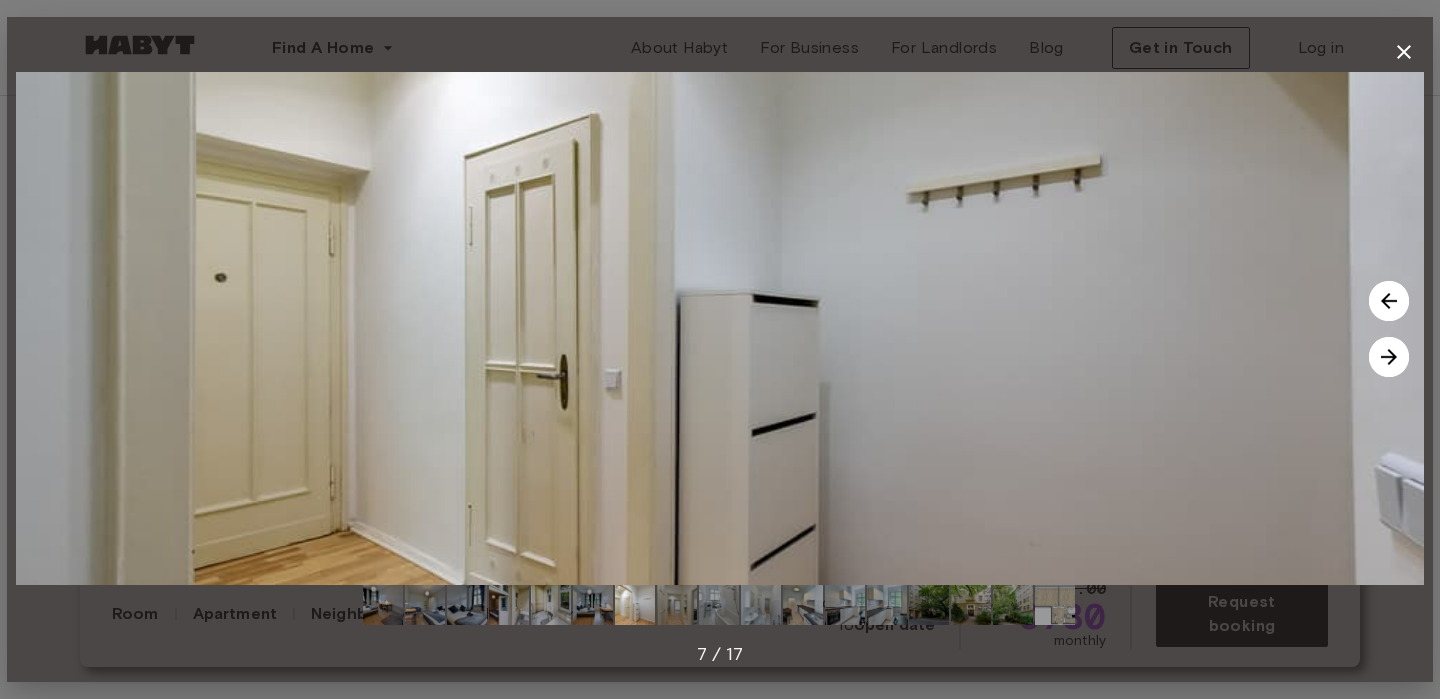click at bounding box center [551, 605] 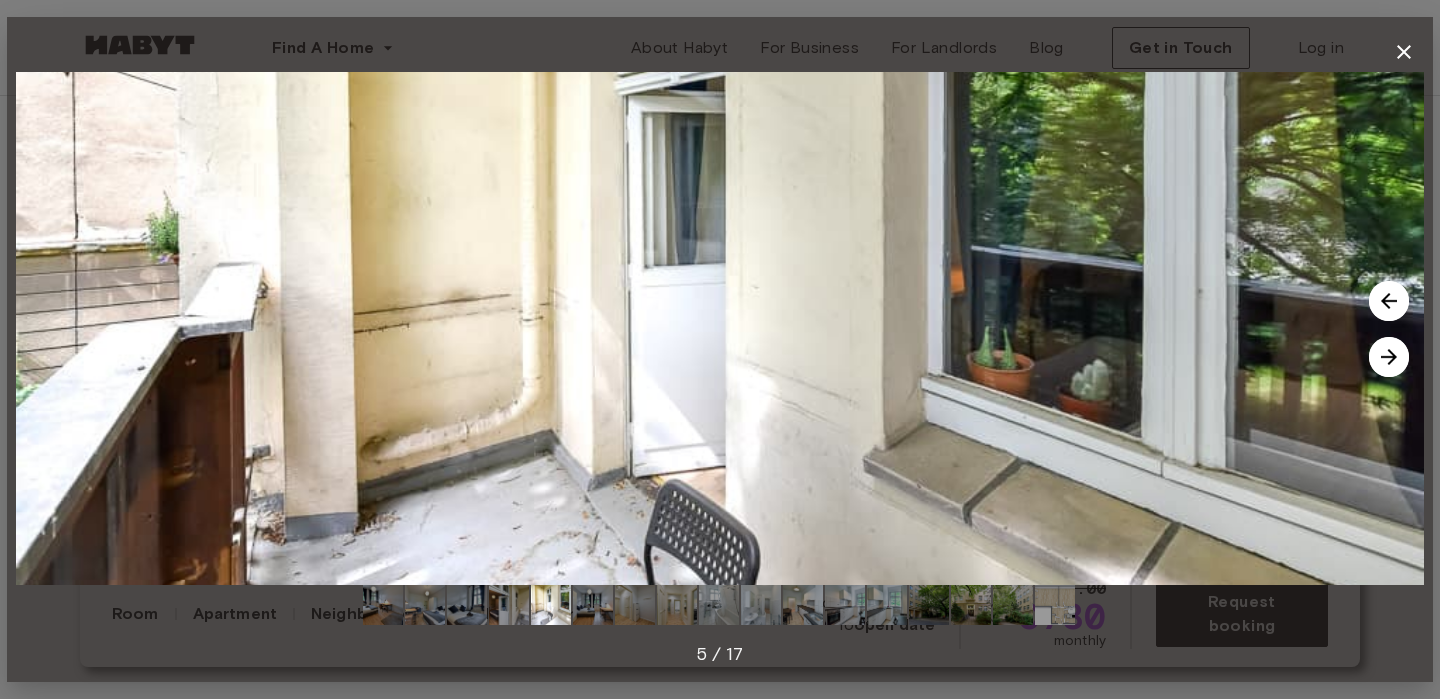 click at bounding box center [635, 605] 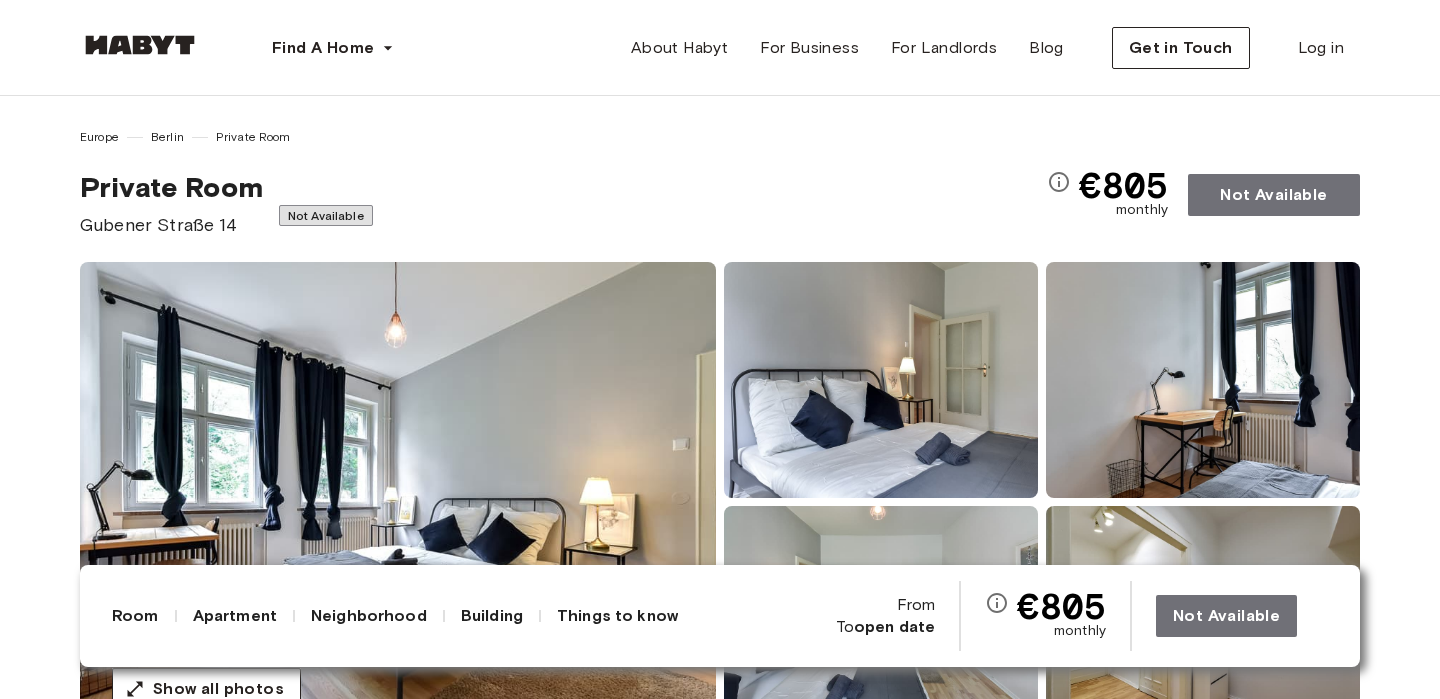 scroll, scrollTop: 0, scrollLeft: 0, axis: both 